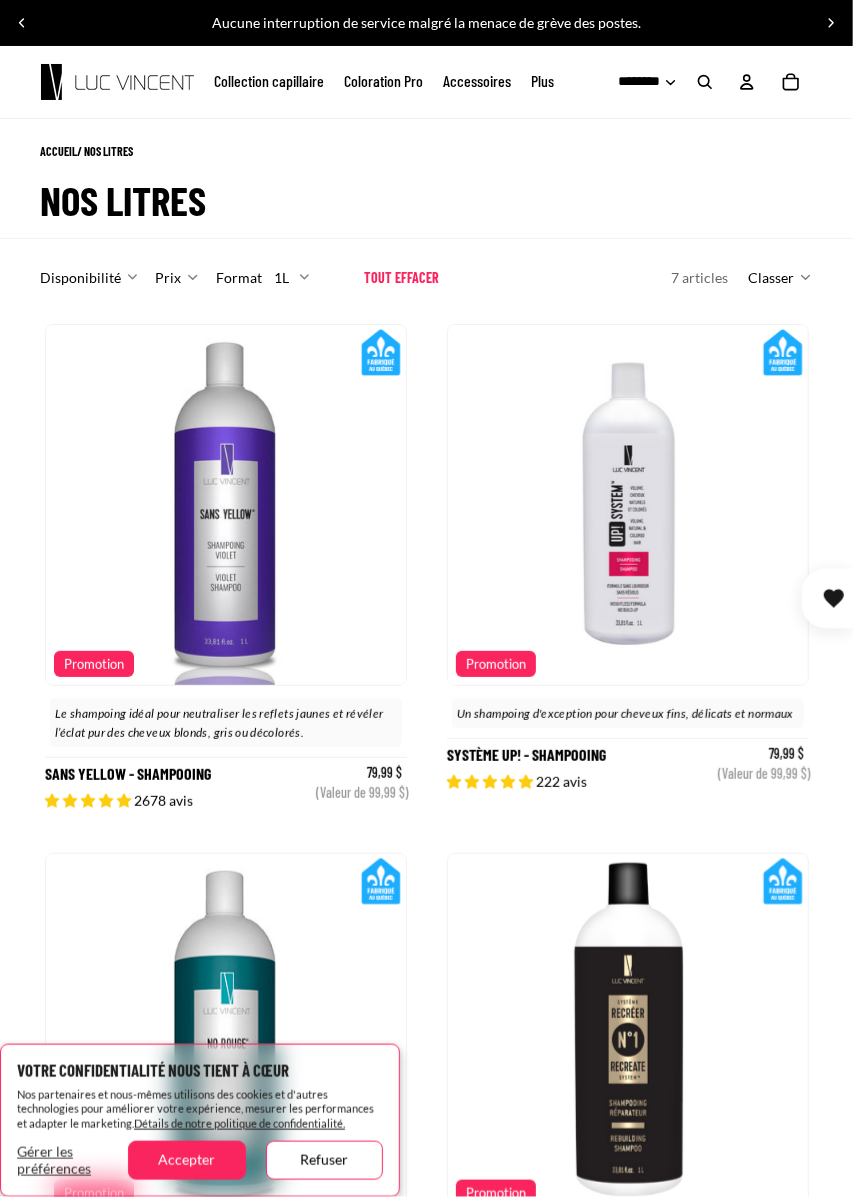 scroll, scrollTop: 2, scrollLeft: 0, axis: vertical 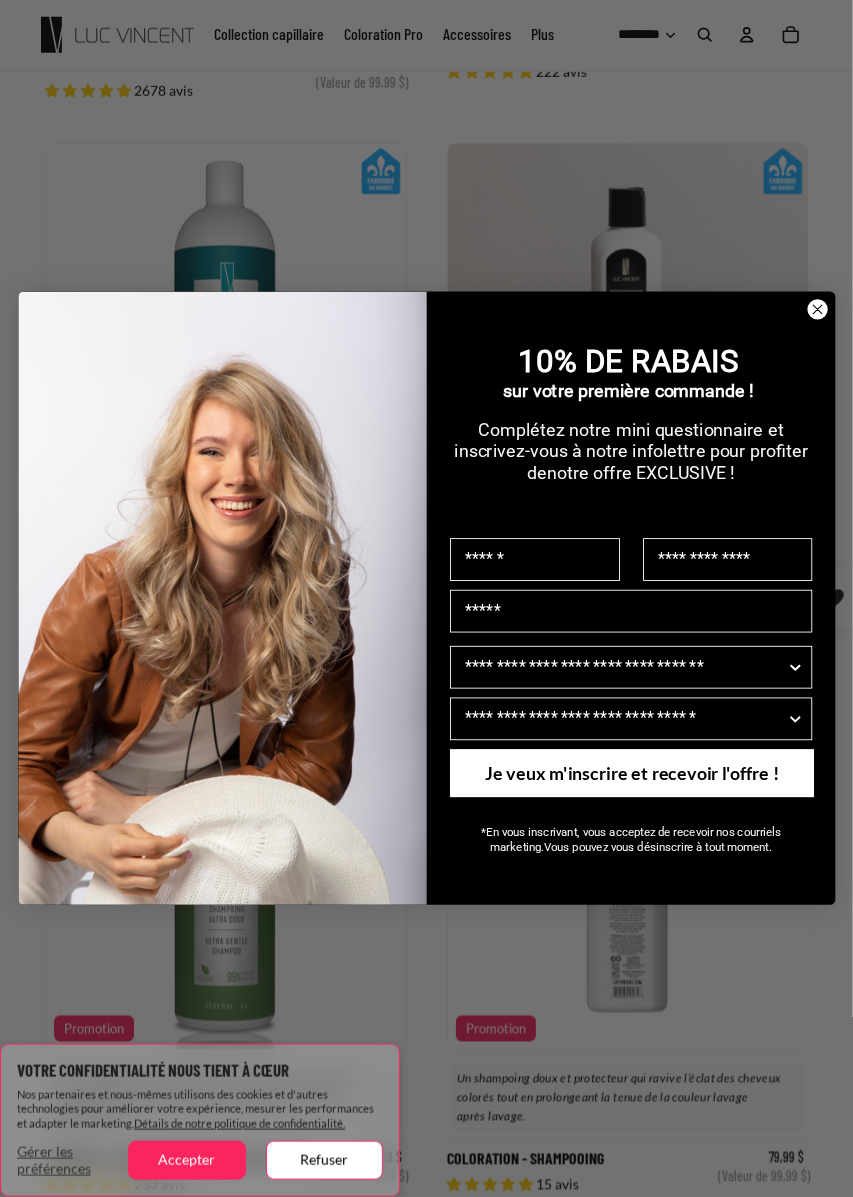 click on "10% DE RABAIS
sur votre première commande ! Complétez notre mini questionnaire et inscrivez-vous à notre infolettre pour profiter de  notre offre EXCLUSIVE !  Ceci est un bloc de texte. Cliquez ici pour le modifier…R Quelle est votre couleur de cheveux ? Quels problèmes voulez-vous cibler  Je veux m'inscrire et recevoir l'offre ! *En vous inscrivant, vous acceptez de recevoir nos courriels marketing.  Vous pouvez vous désinscrire à tout moment. ******" at bounding box center (426, 598) 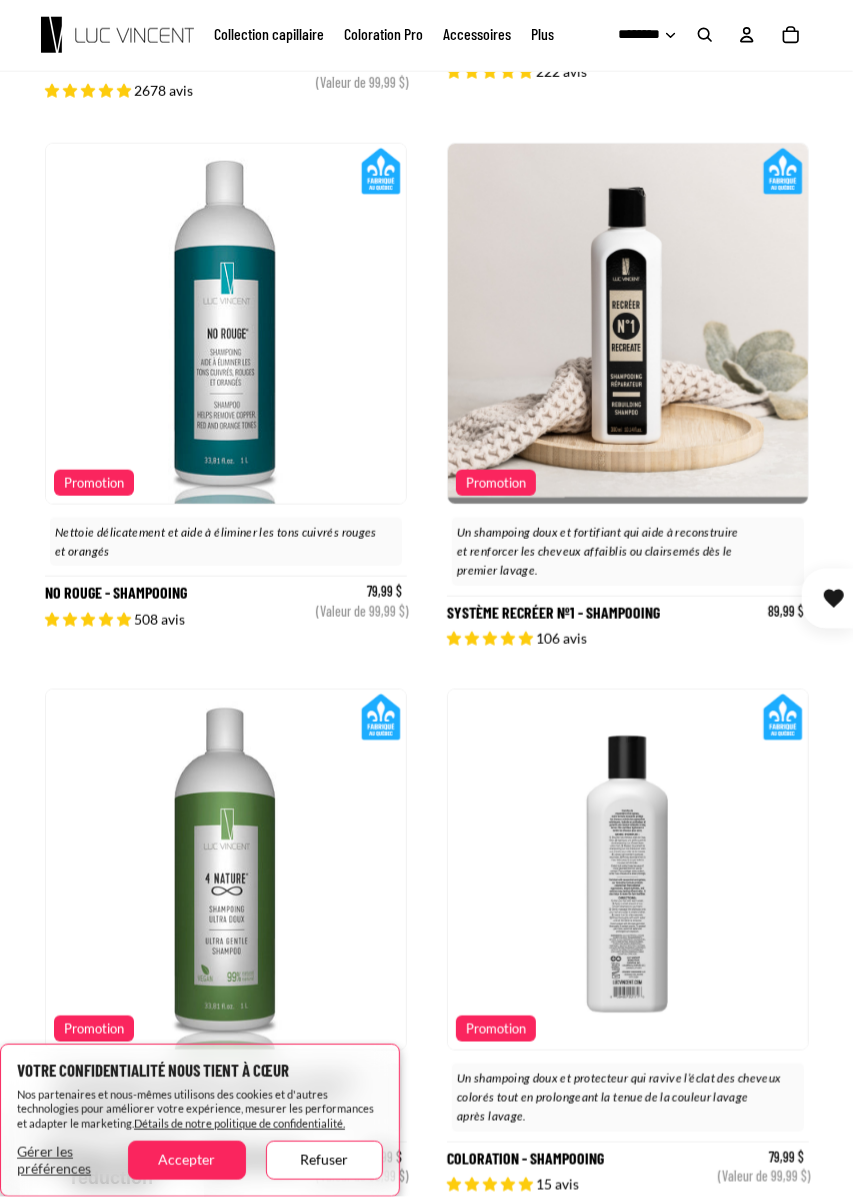 scroll, scrollTop: 0, scrollLeft: 361, axis: horizontal 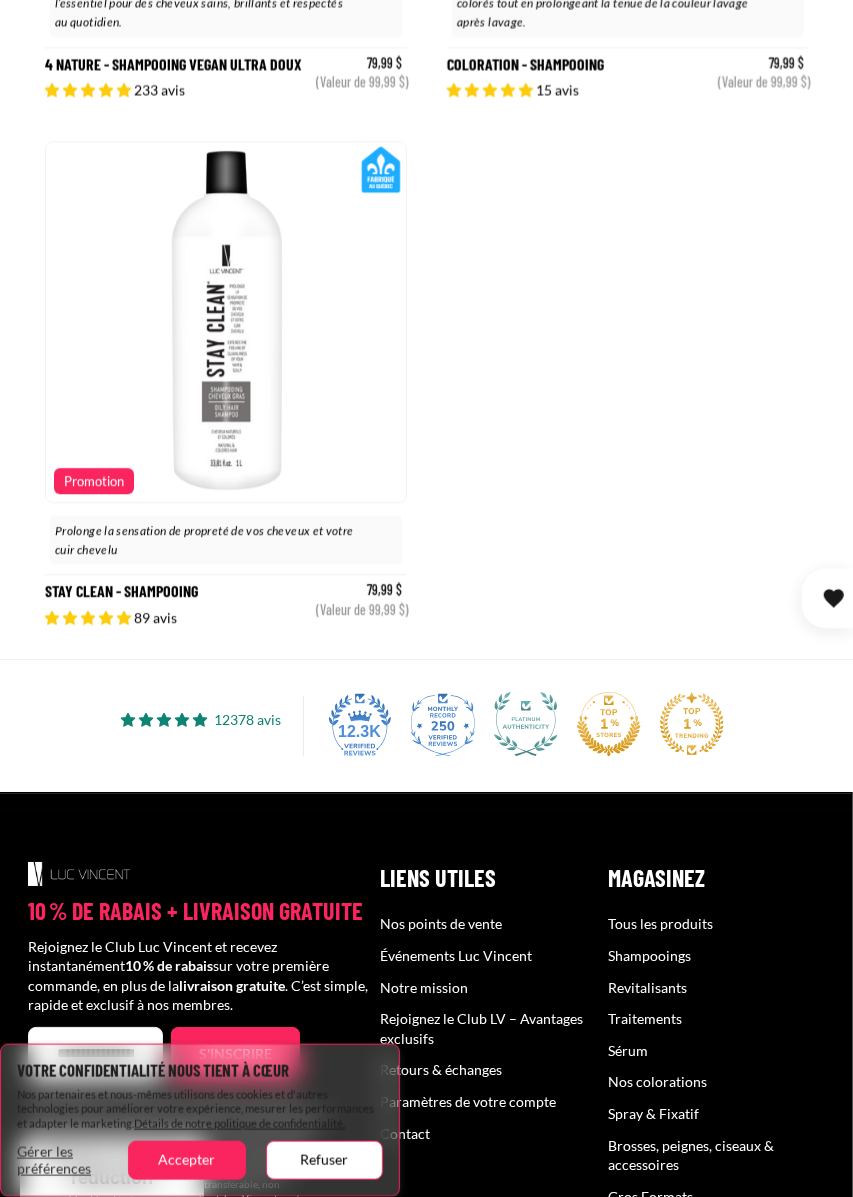 click on "Revitalisants" at bounding box center (717, 988) 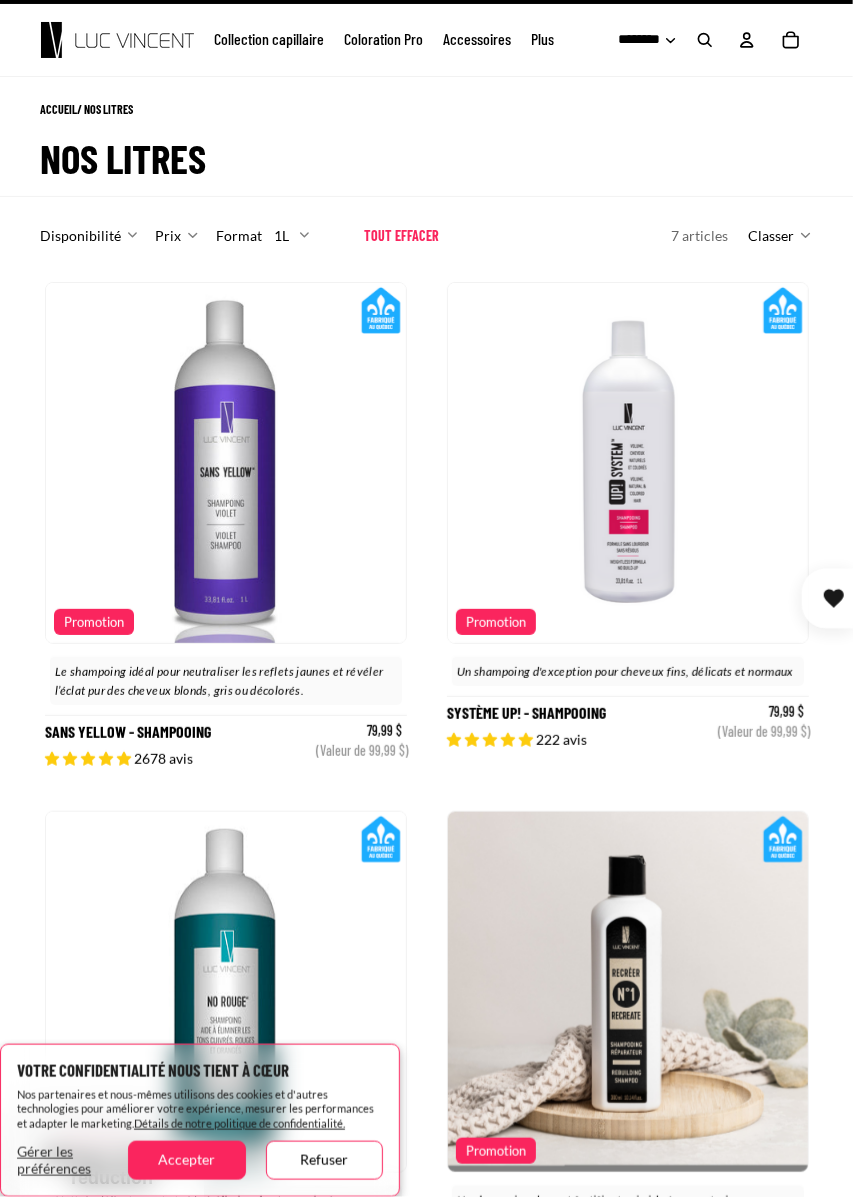 scroll, scrollTop: 0, scrollLeft: 0, axis: both 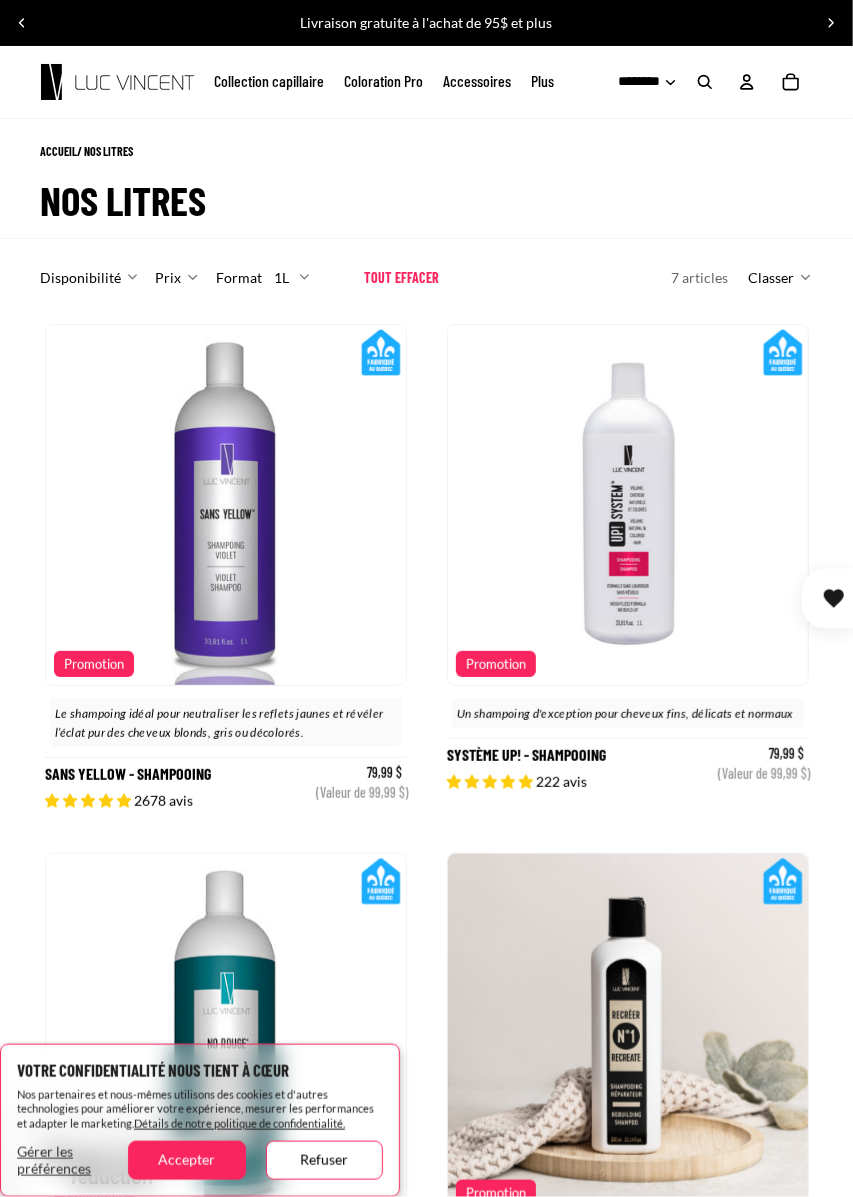 click at bounding box center (705, 82) 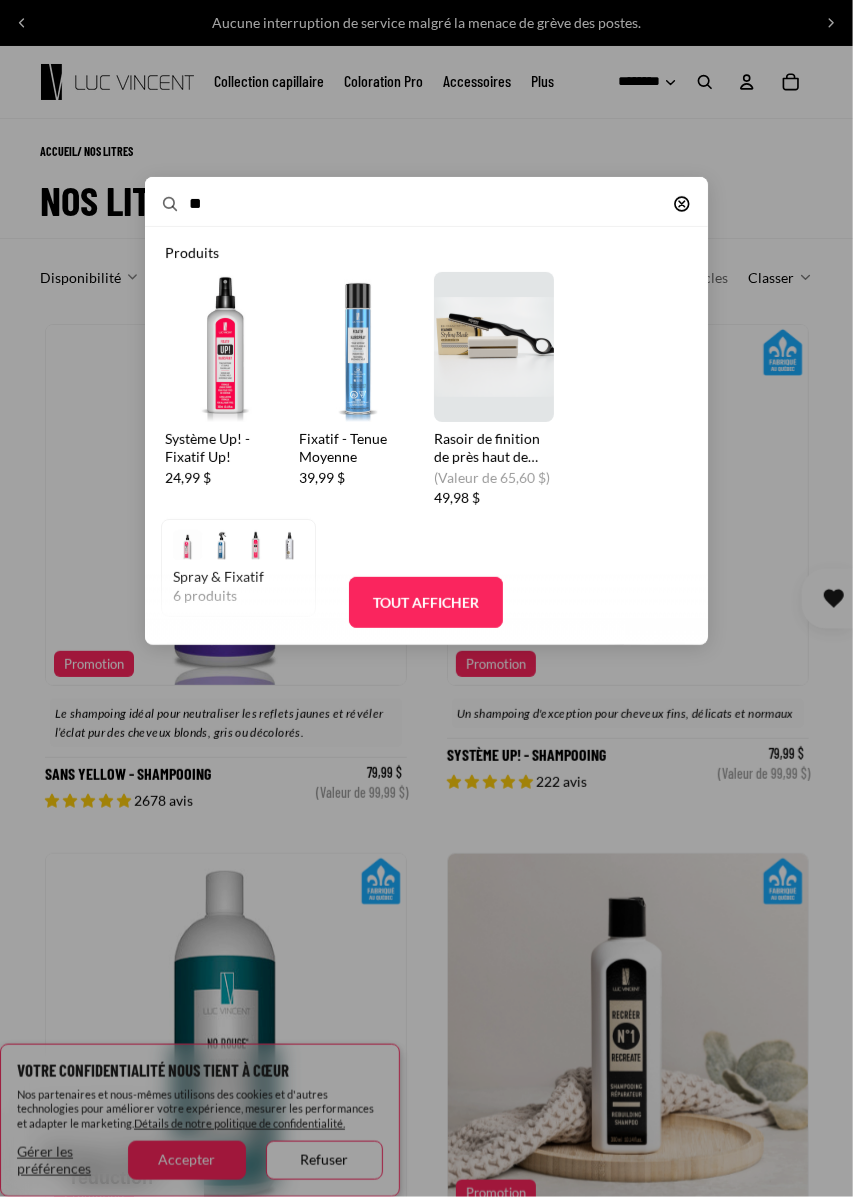 type on "**" 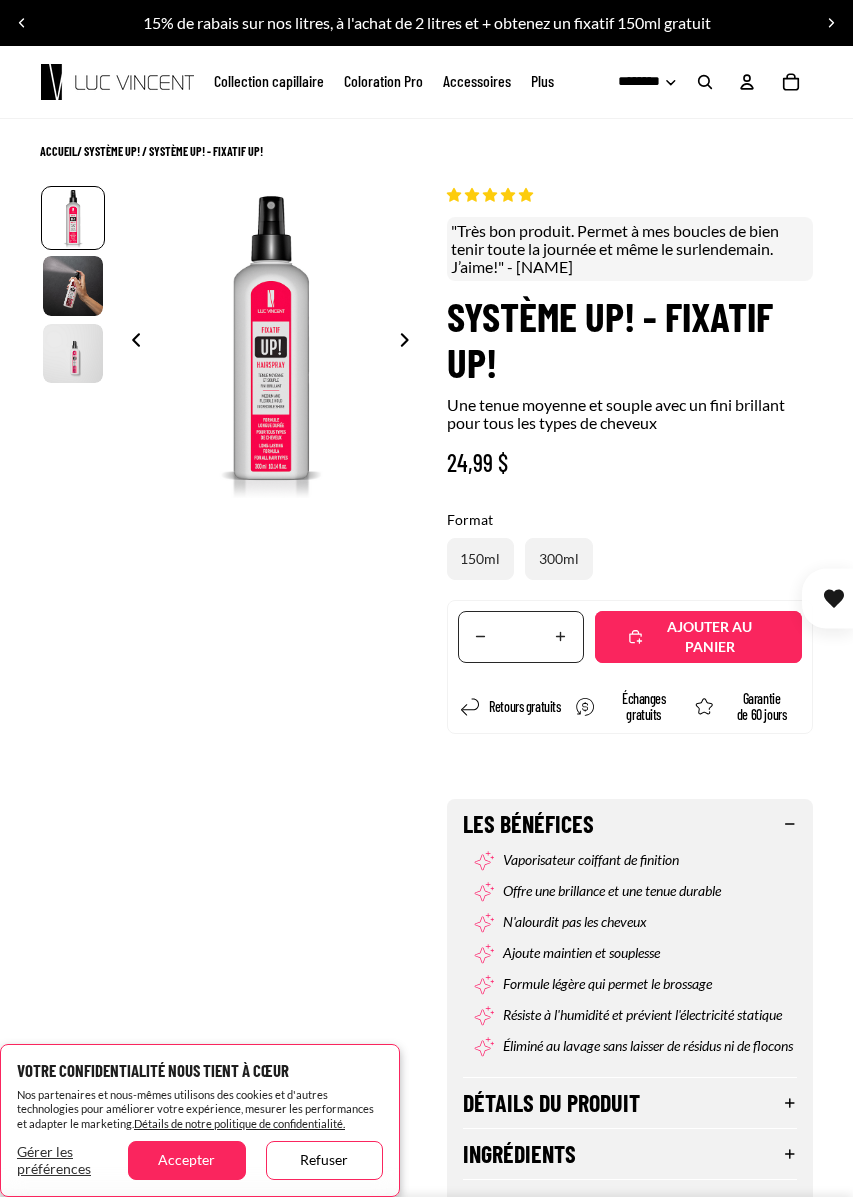 scroll, scrollTop: 0, scrollLeft: 0, axis: both 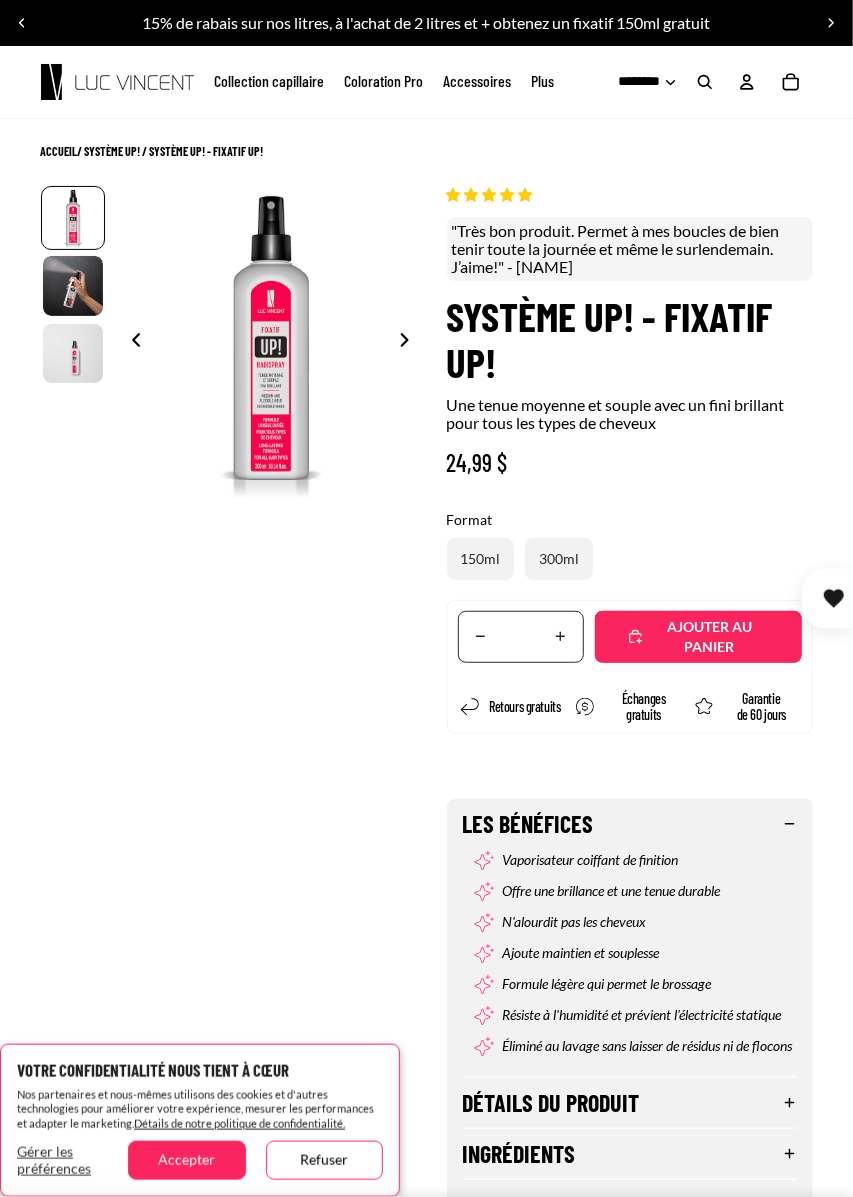 select on "**********" 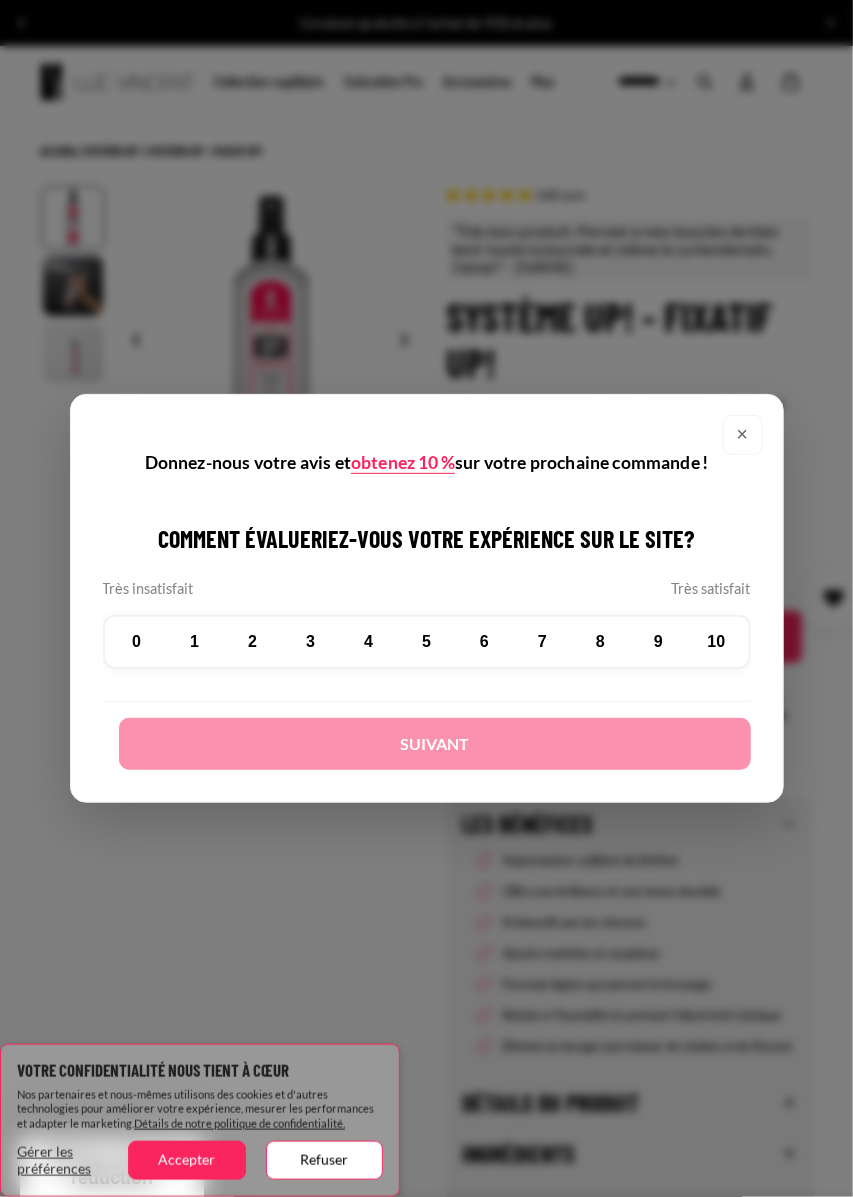 click on "×" at bounding box center [743, 435] 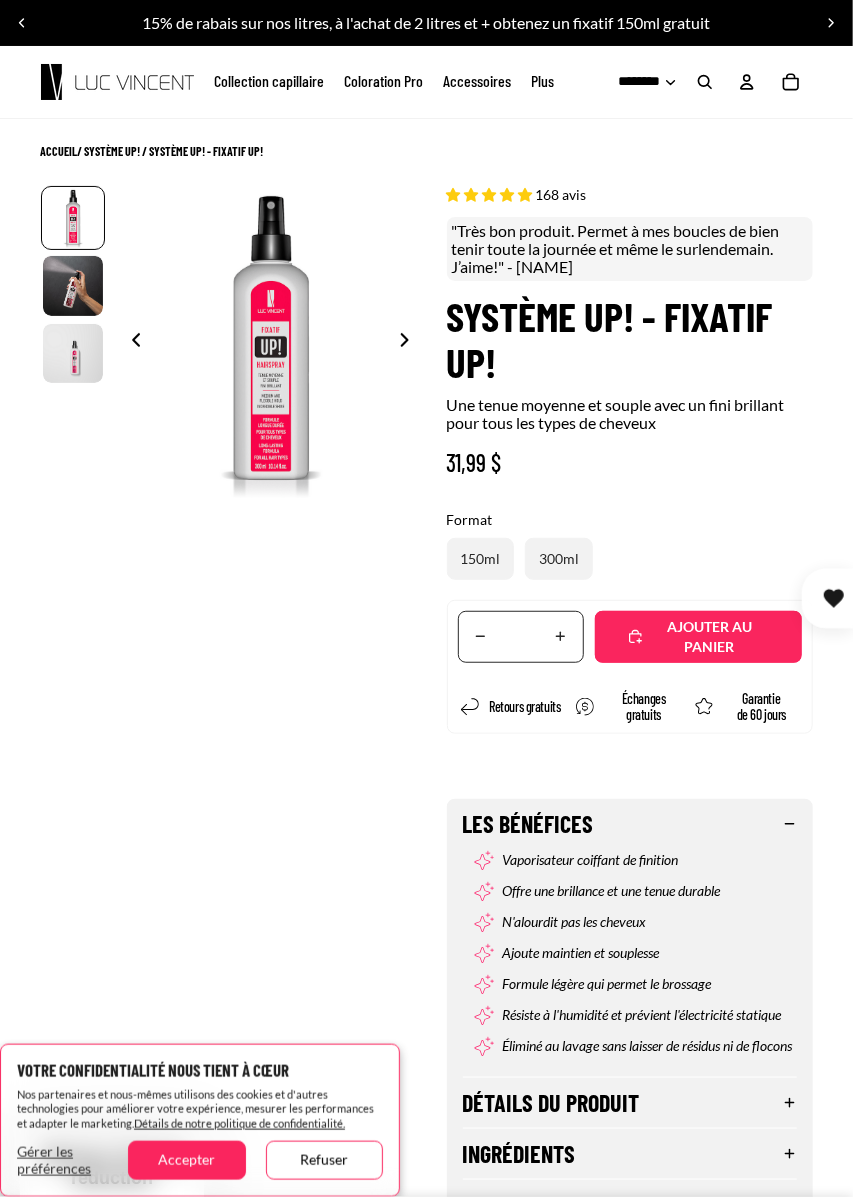 click on "Ajouté" at bounding box center [708, 637] 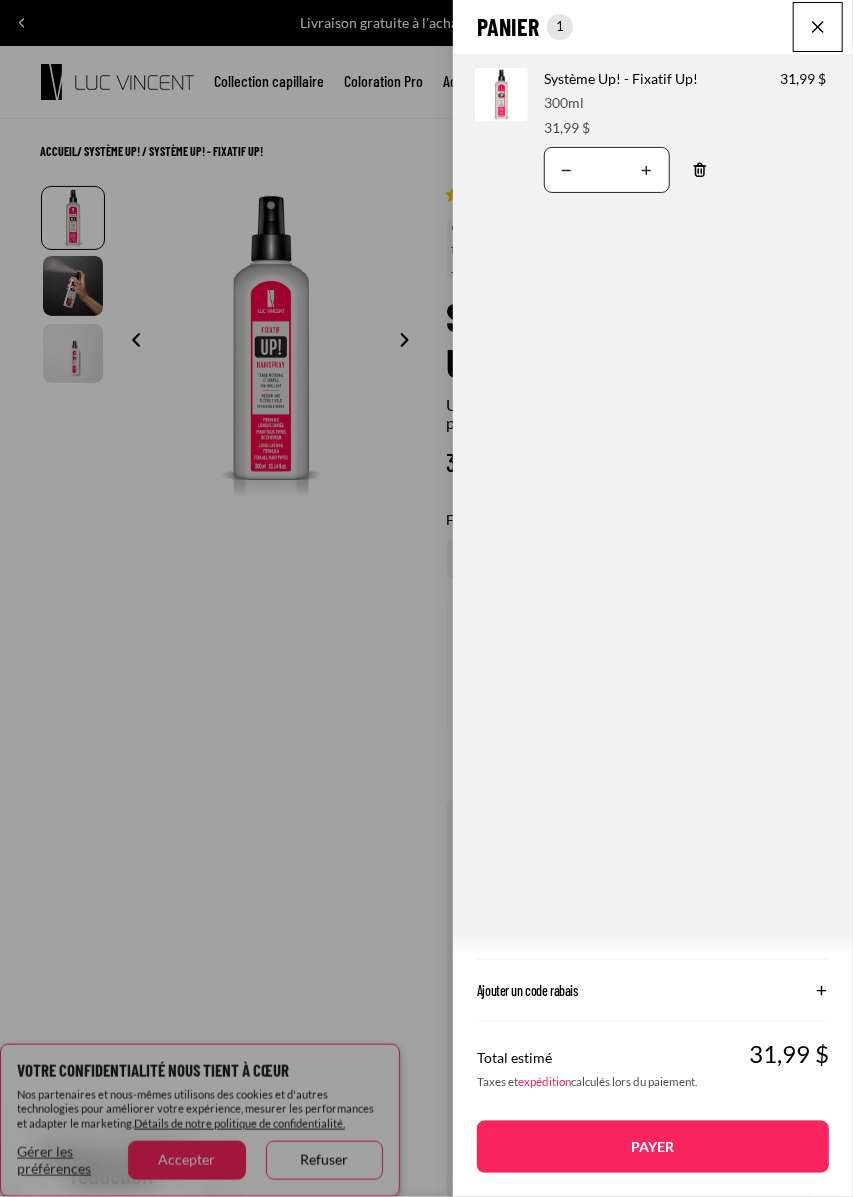 click on "Panier
Nombre total d'articles dans le panier: 1
1
1
Total du panier
31,99CAD
Image de produit
Informations sur le produit
Quantité
Nombre total de produits
Système Up! - Fixatif Up!
Format:
300ml" 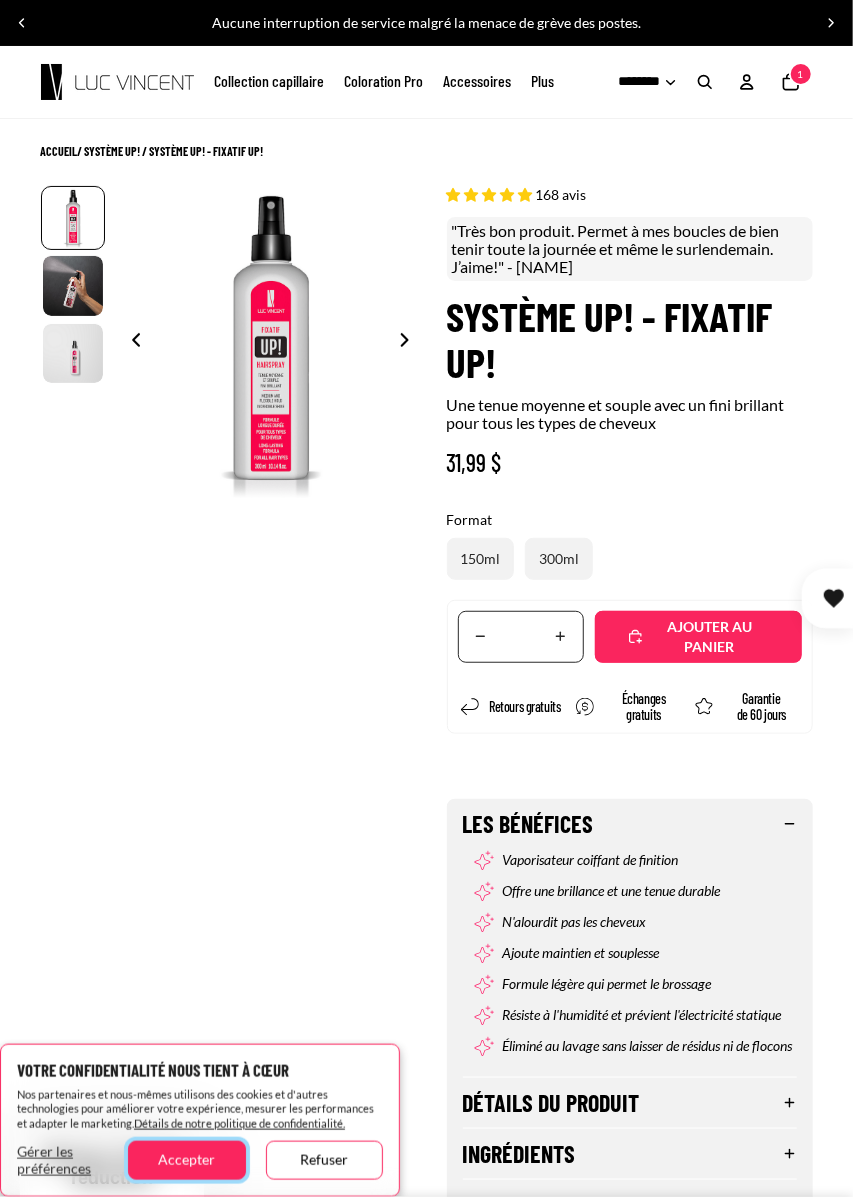 click on "Accepter" at bounding box center (186, 1160) 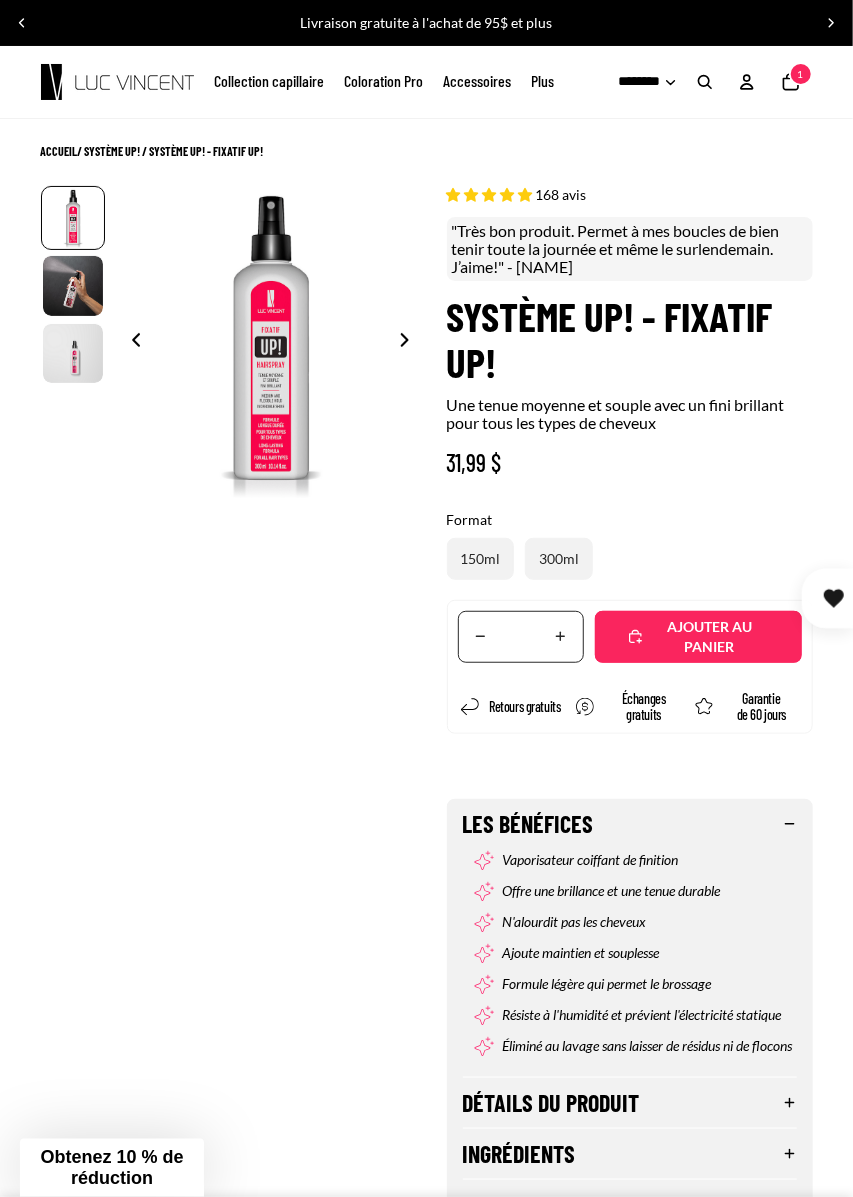 click on "Obtenez 10 % de réduction" at bounding box center (111, 1167) 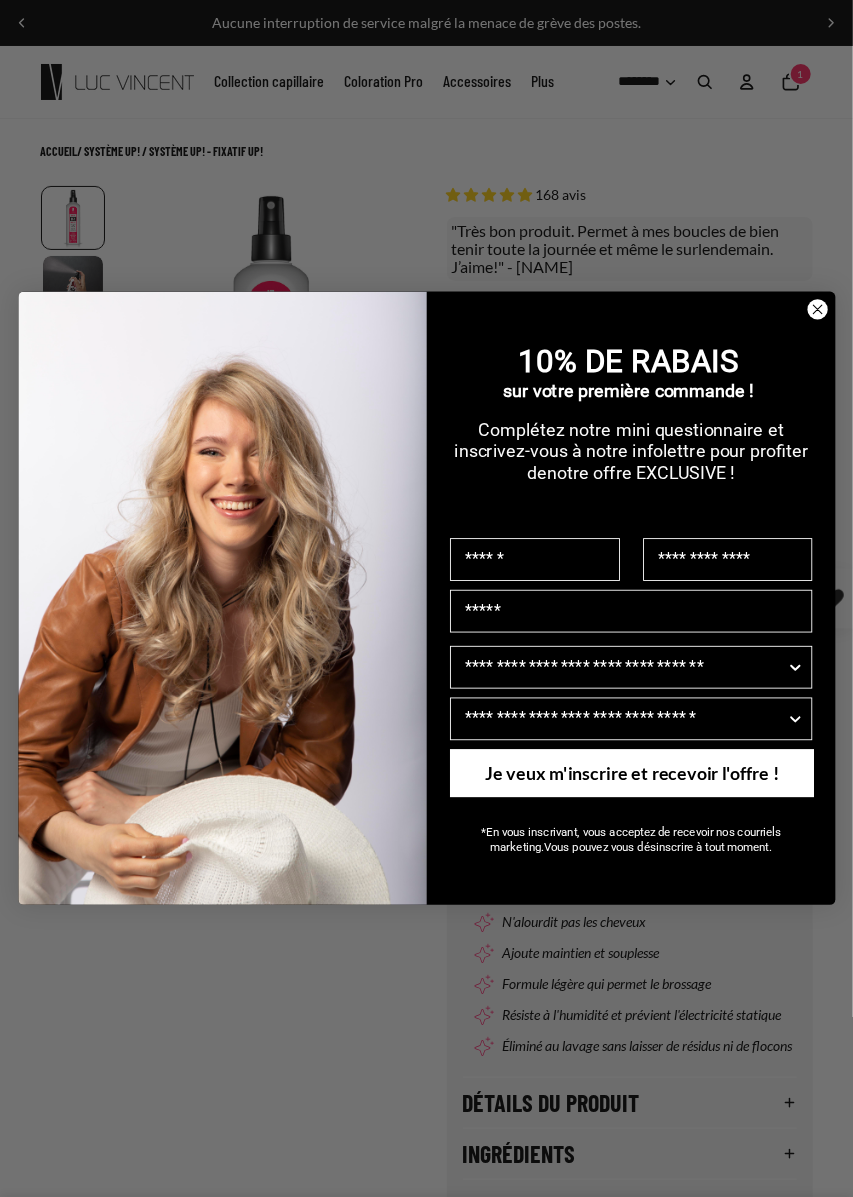 click 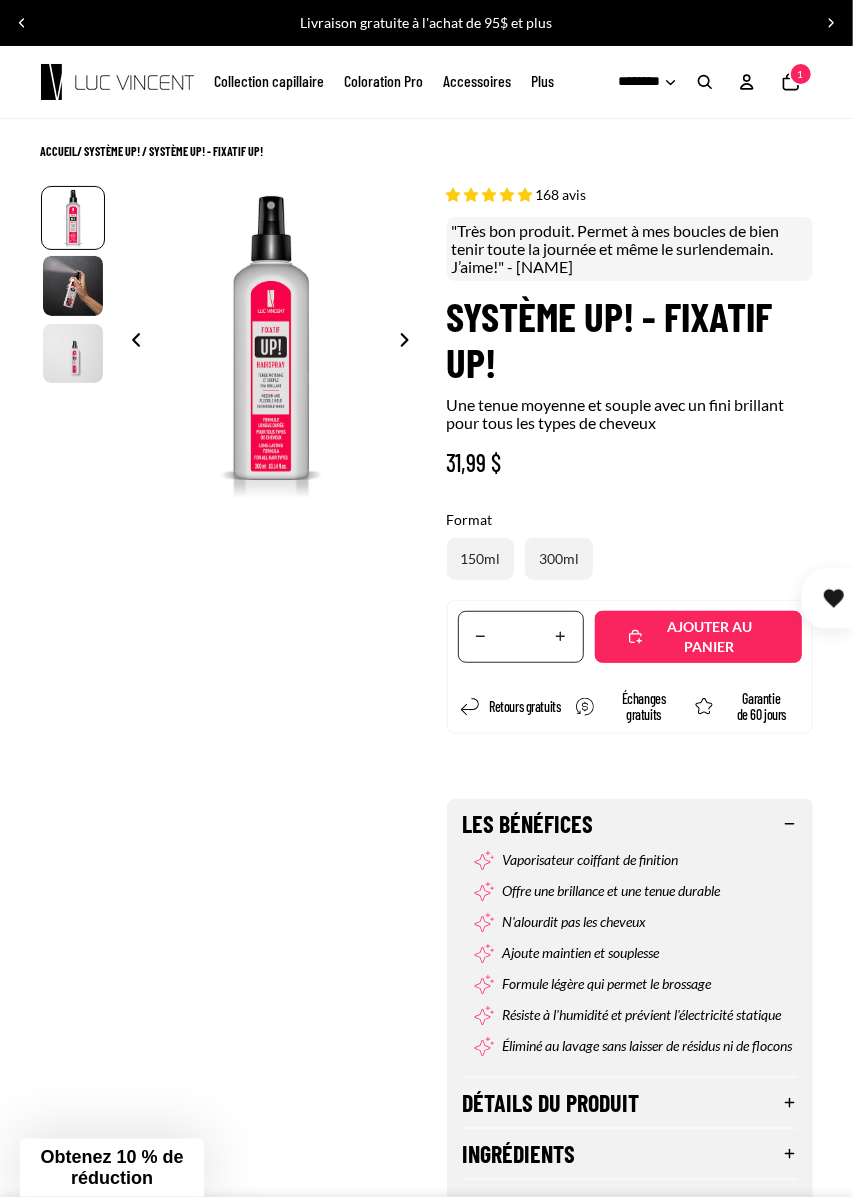 click at bounding box center (705, 82) 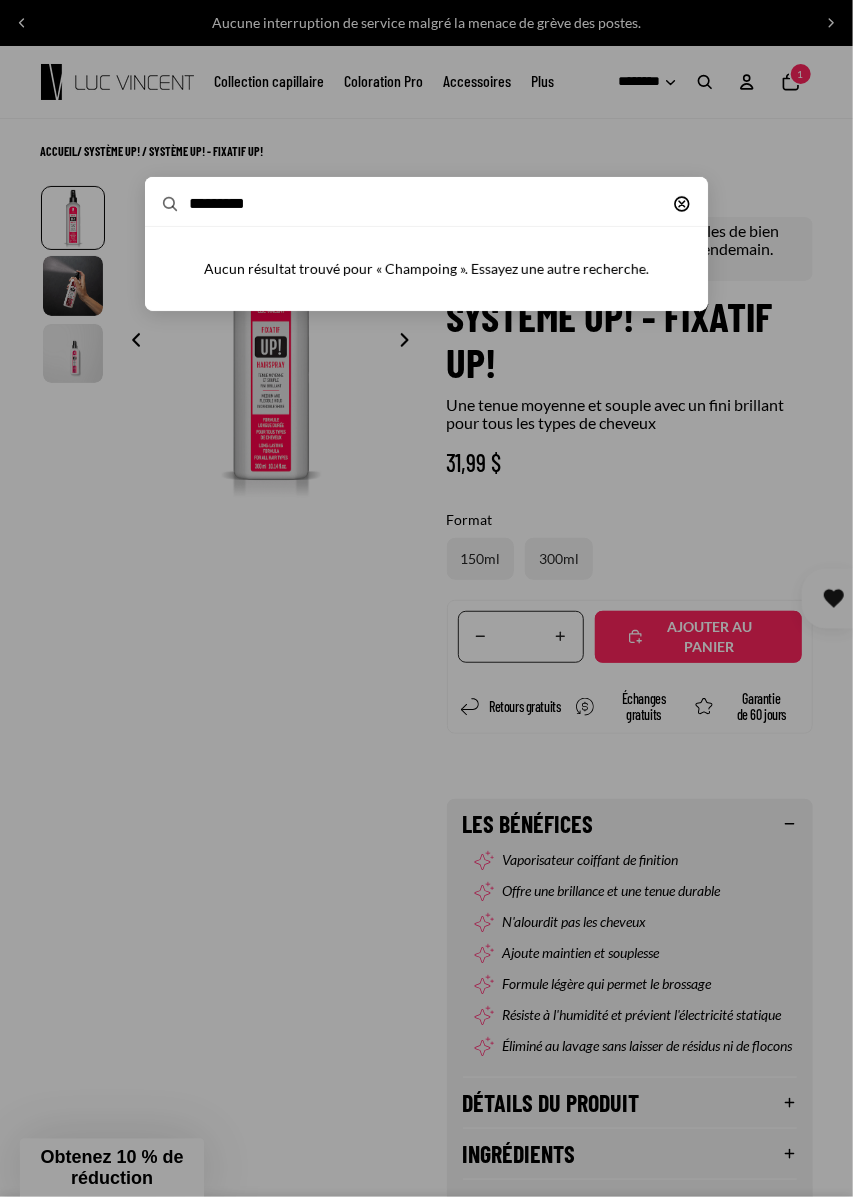 type on "*********" 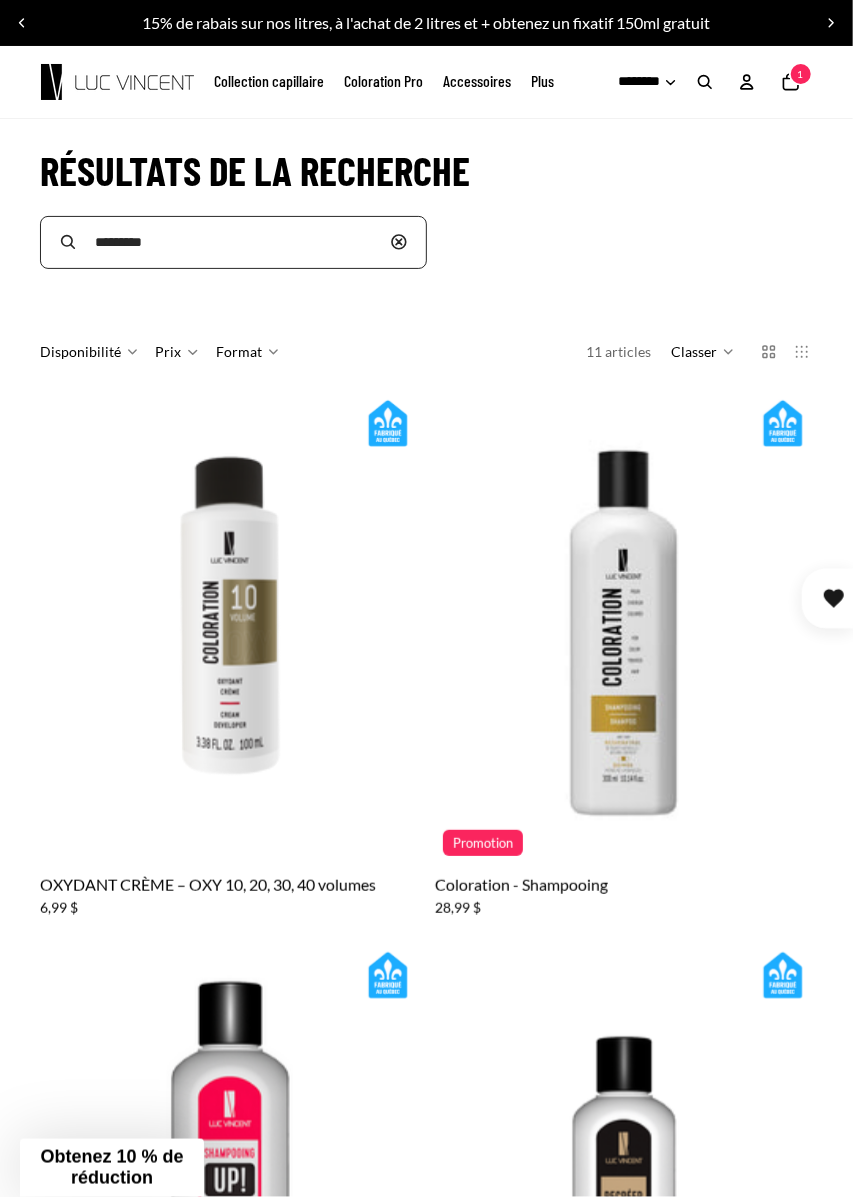 scroll, scrollTop: 49, scrollLeft: 0, axis: vertical 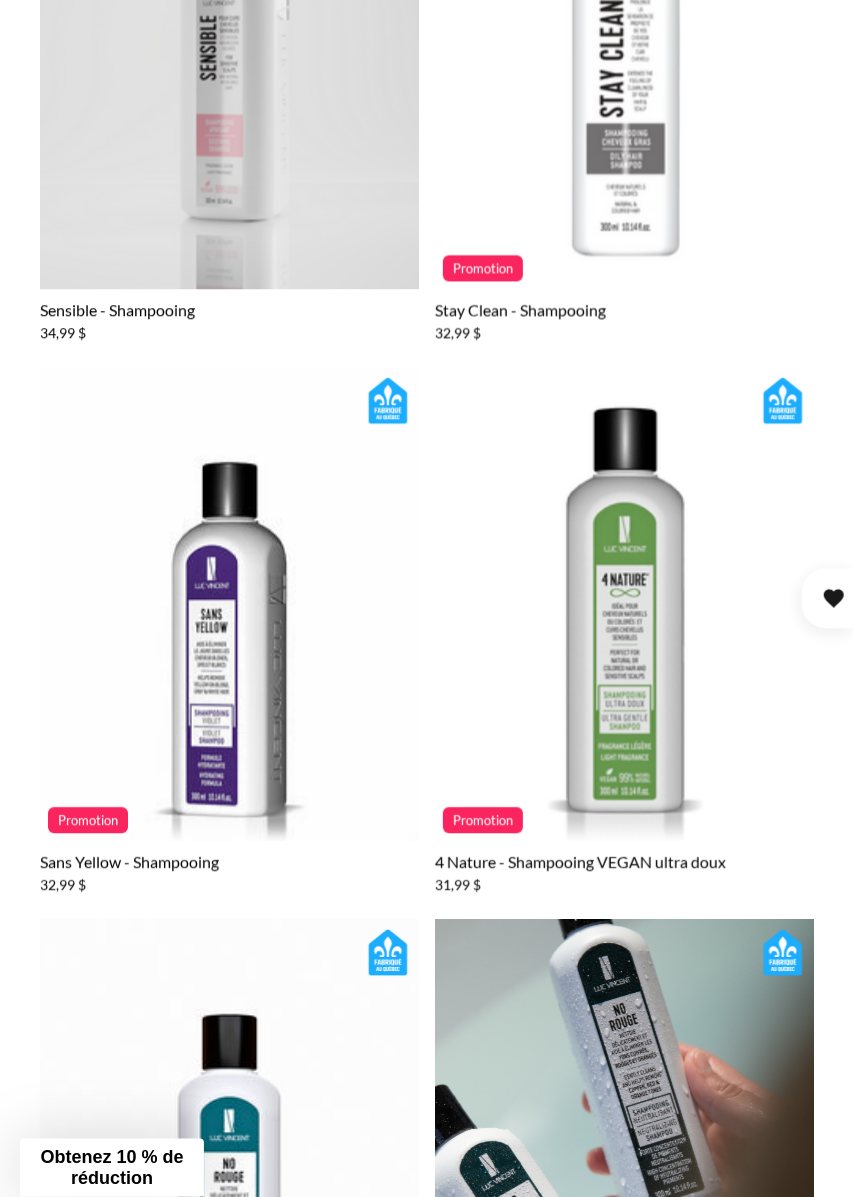 click 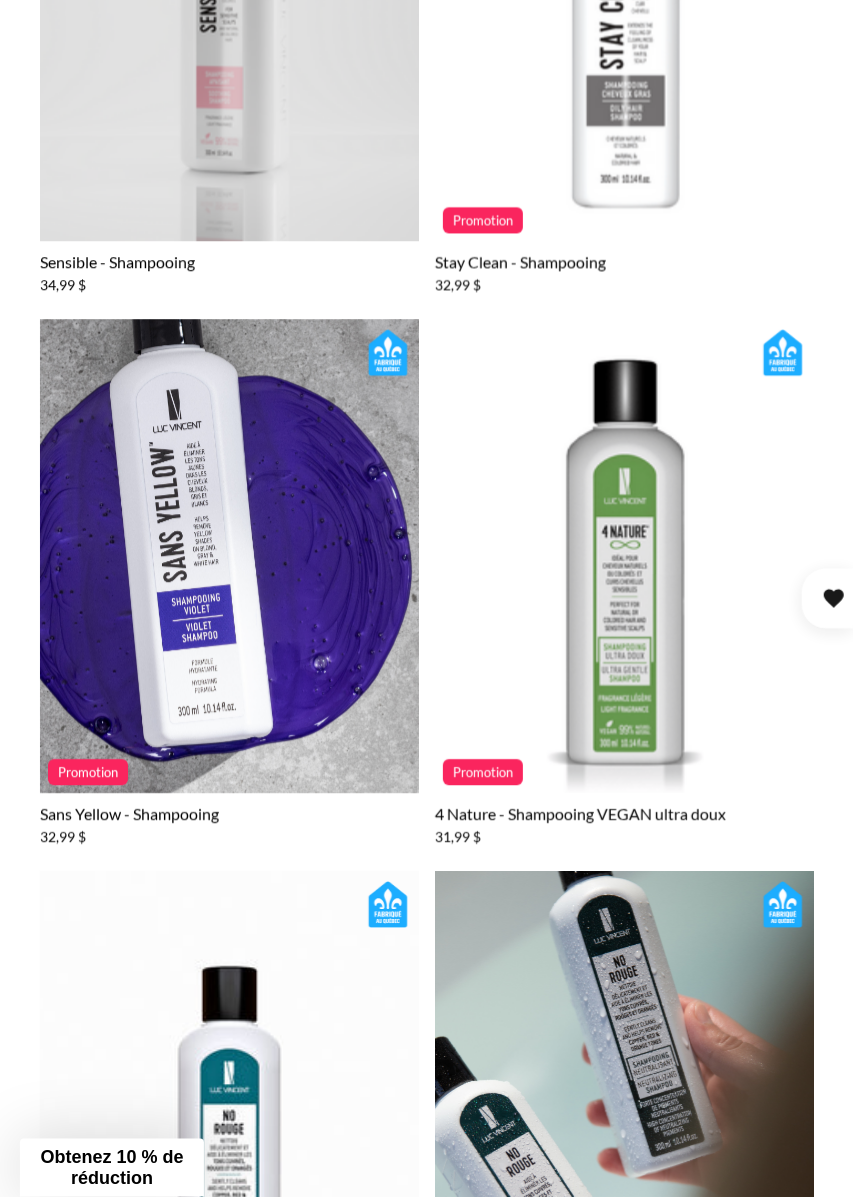scroll, scrollTop: 1774, scrollLeft: 0, axis: vertical 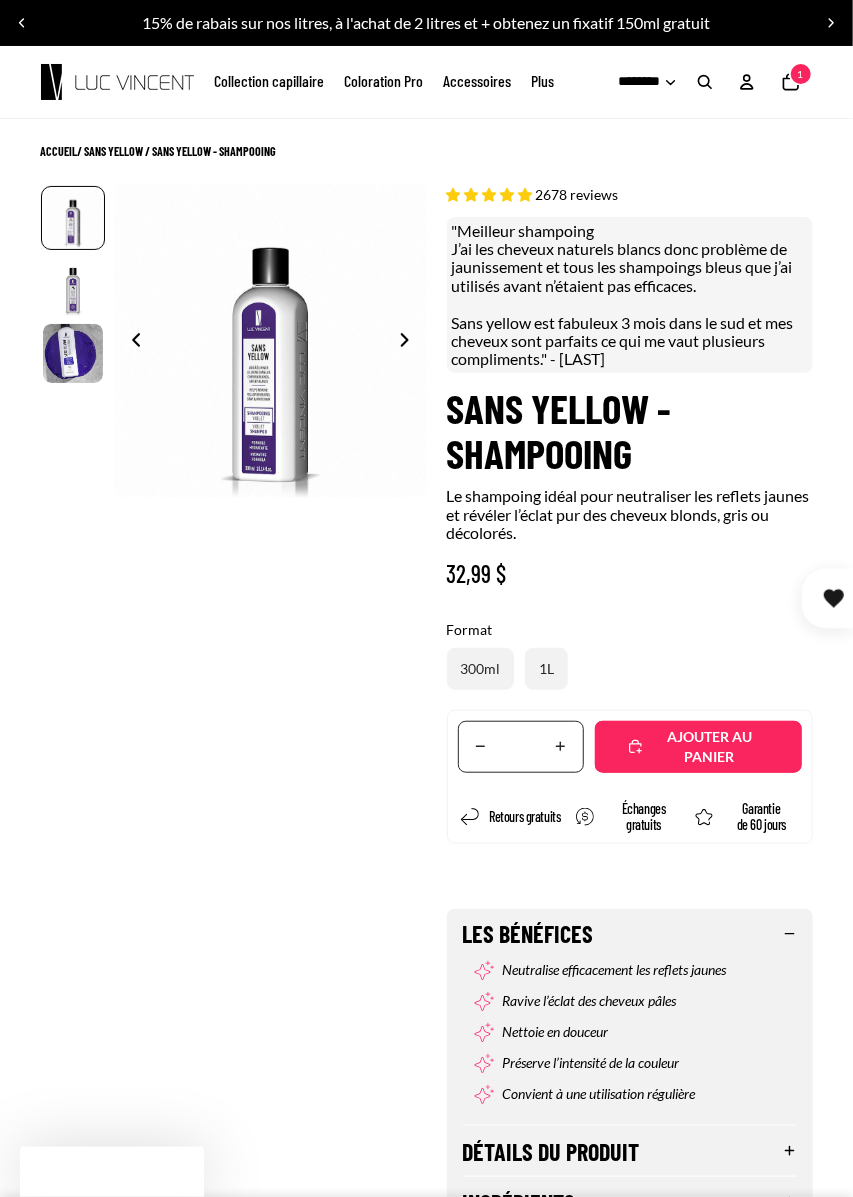 select on "**********" 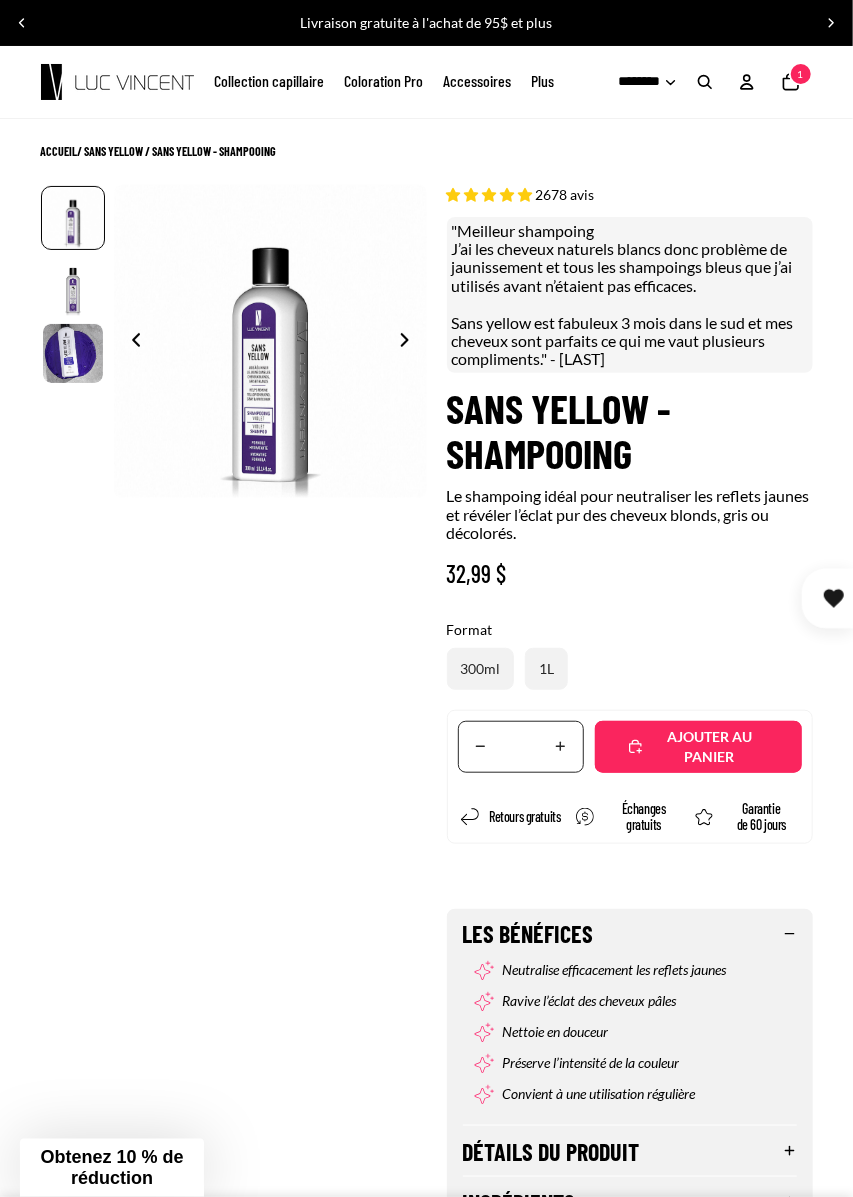 click on "Ajouté" at bounding box center (708, 747) 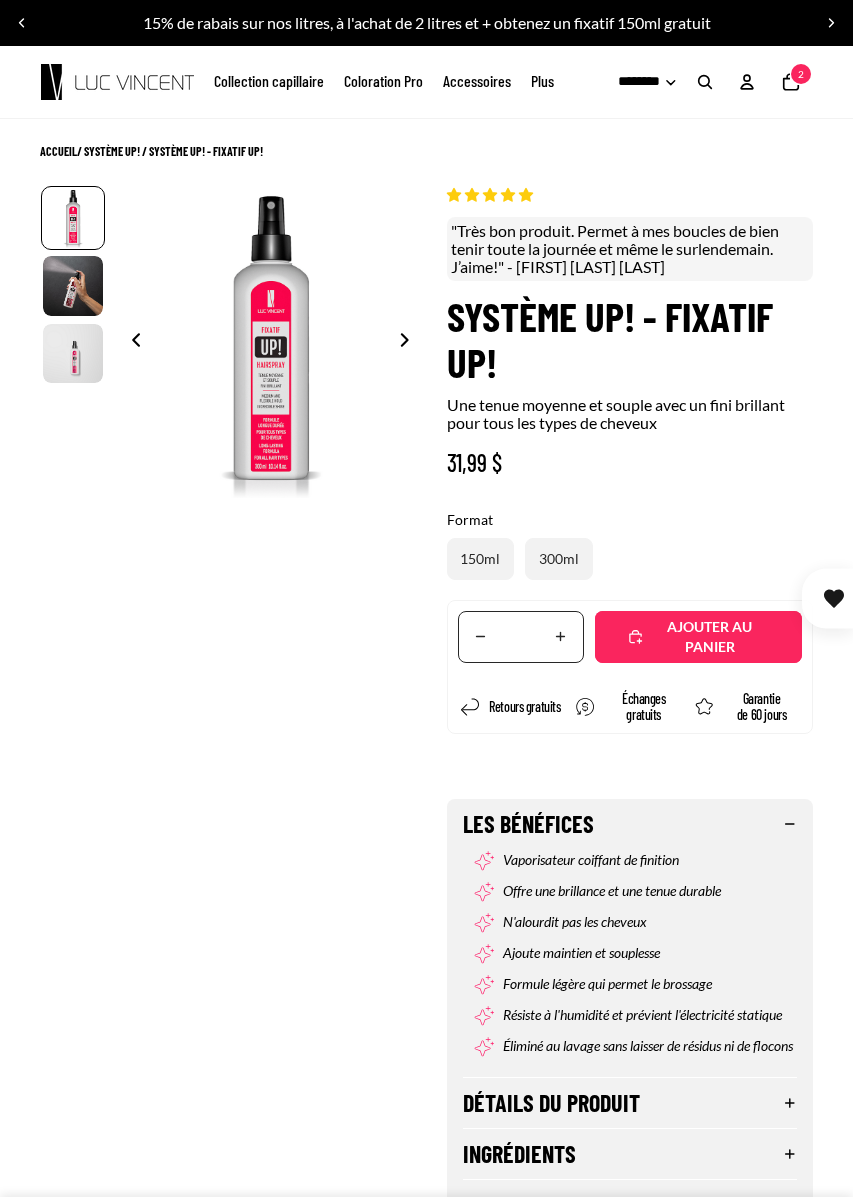 scroll, scrollTop: 0, scrollLeft: 0, axis: both 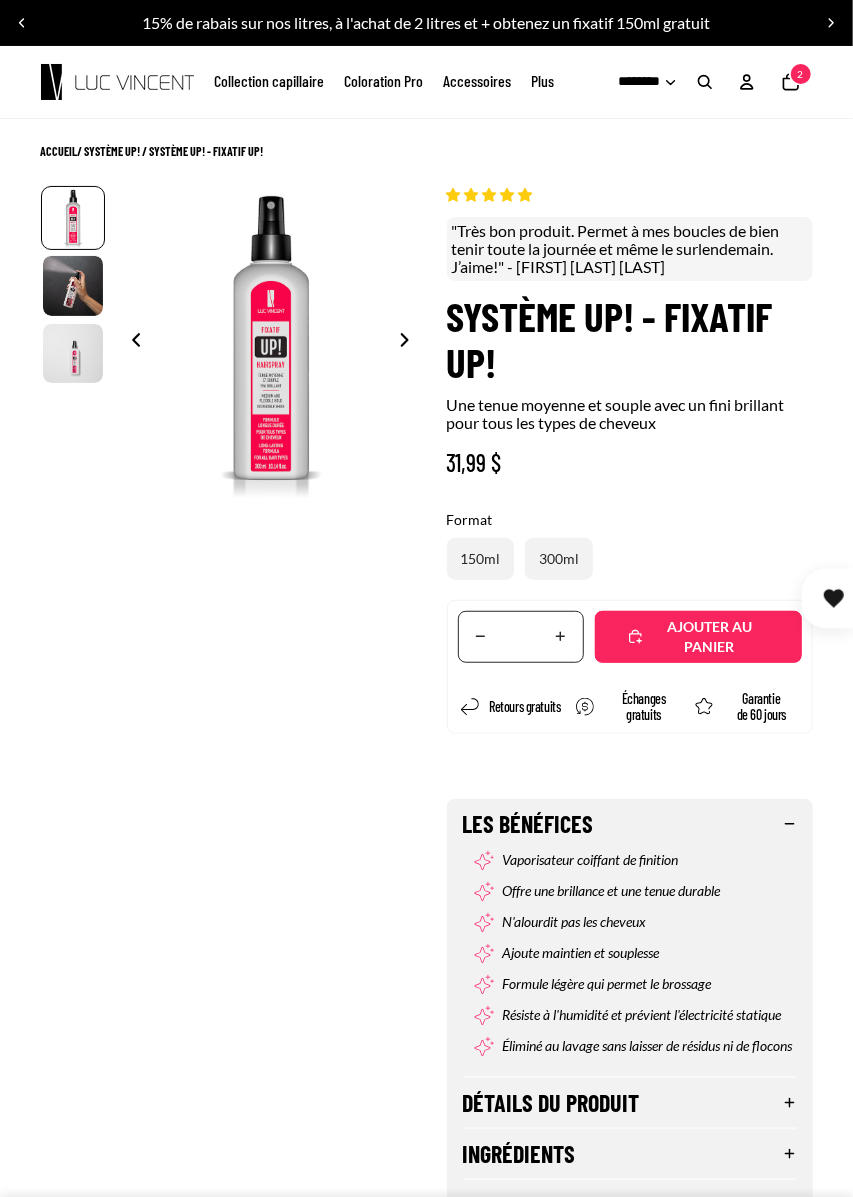 select on "**********" 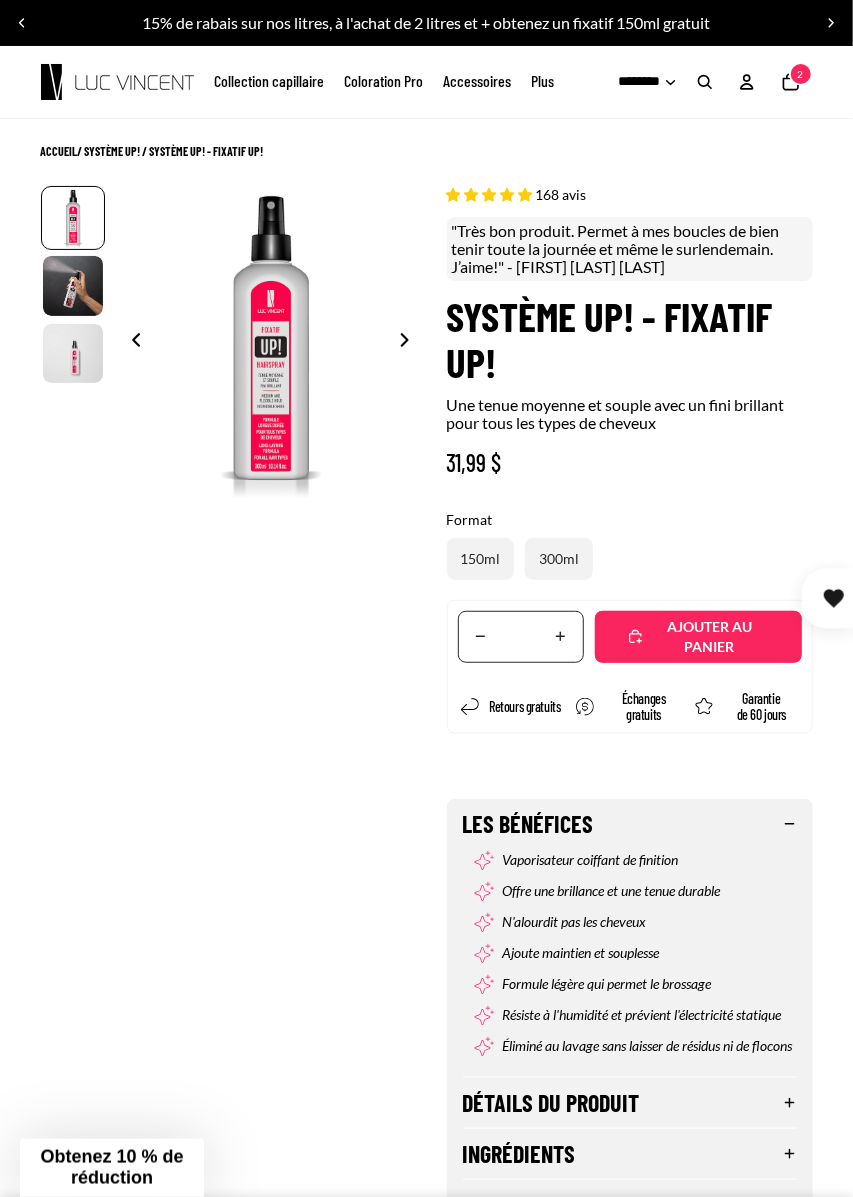 click at bounding box center (117, 82) 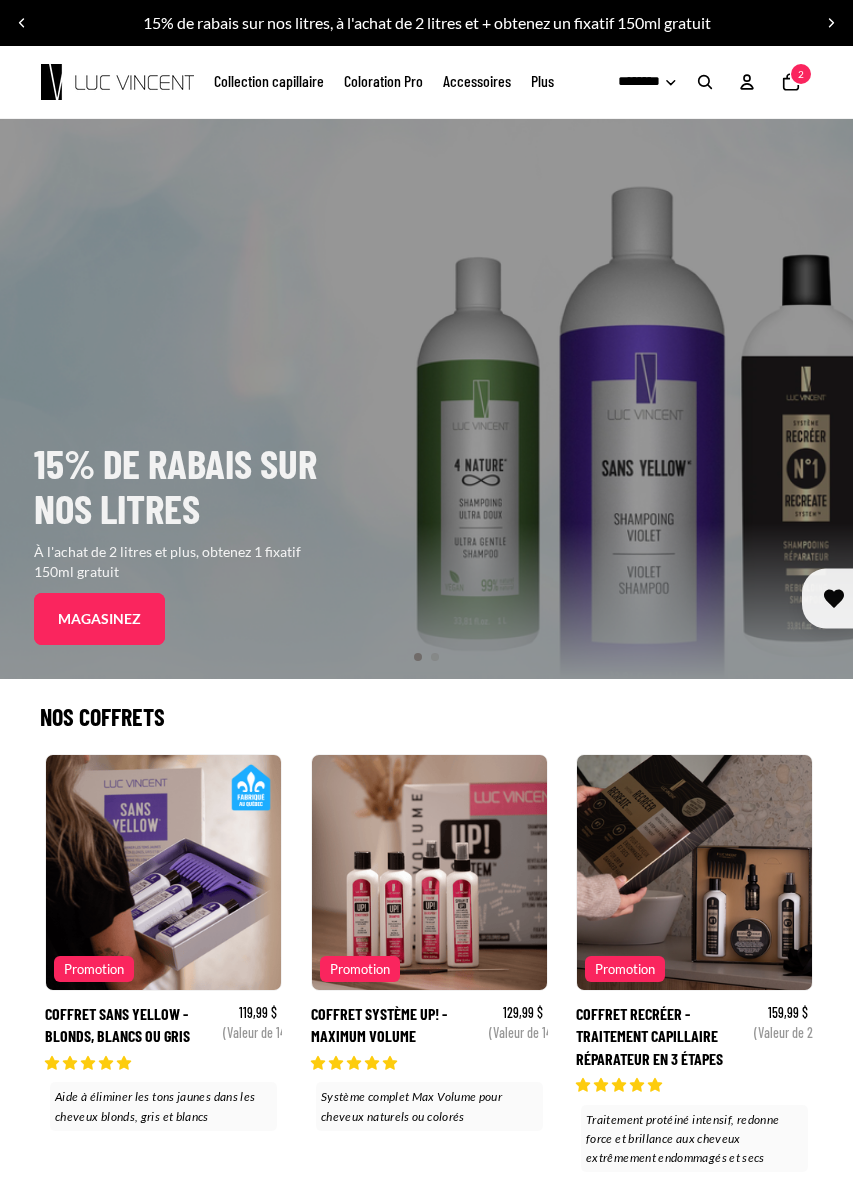 scroll, scrollTop: 0, scrollLeft: 0, axis: both 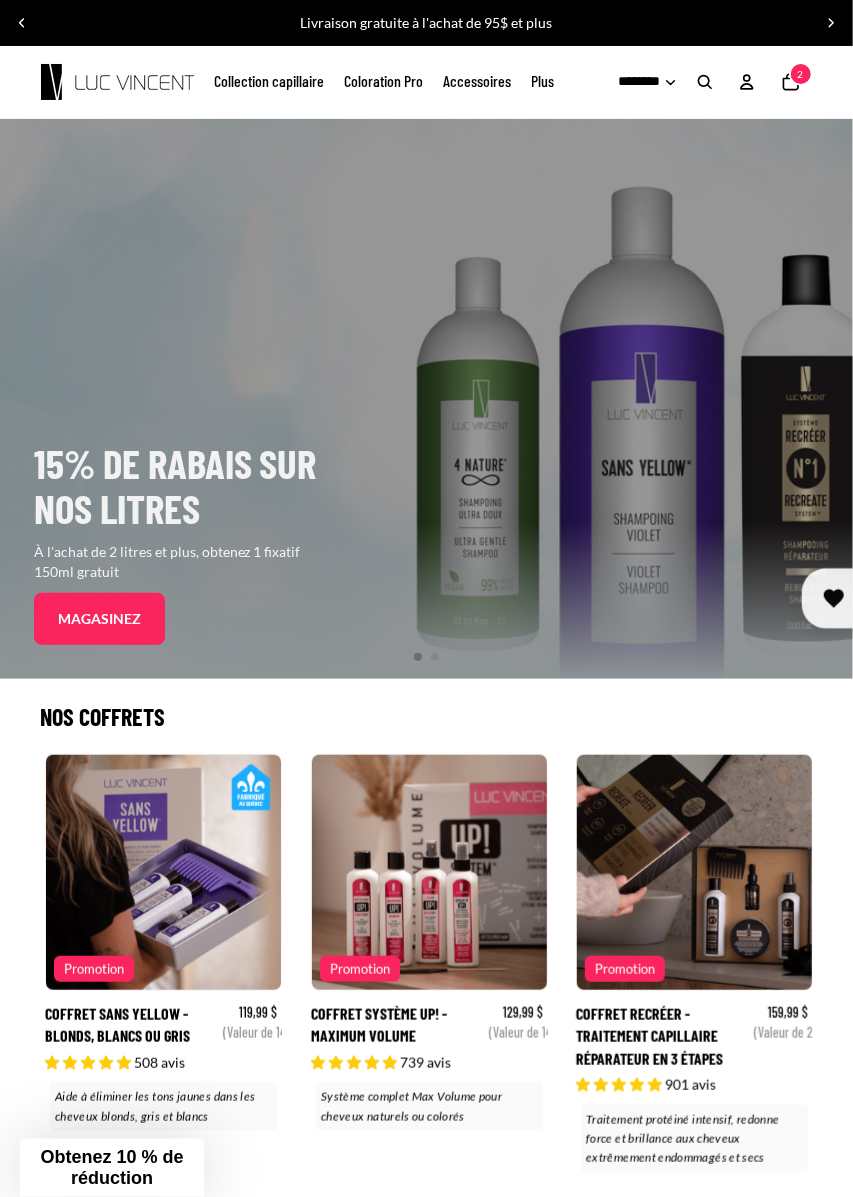 click 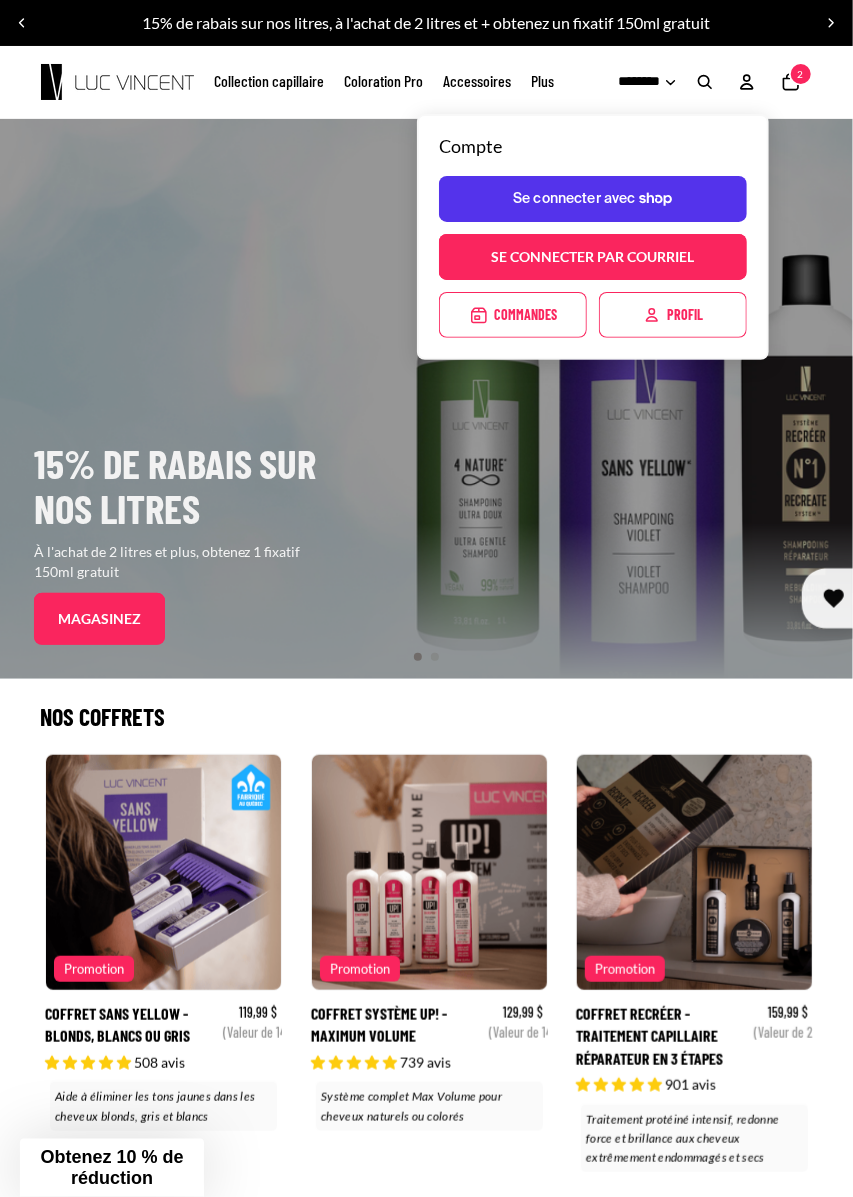 click on "Se connecter par courriel" 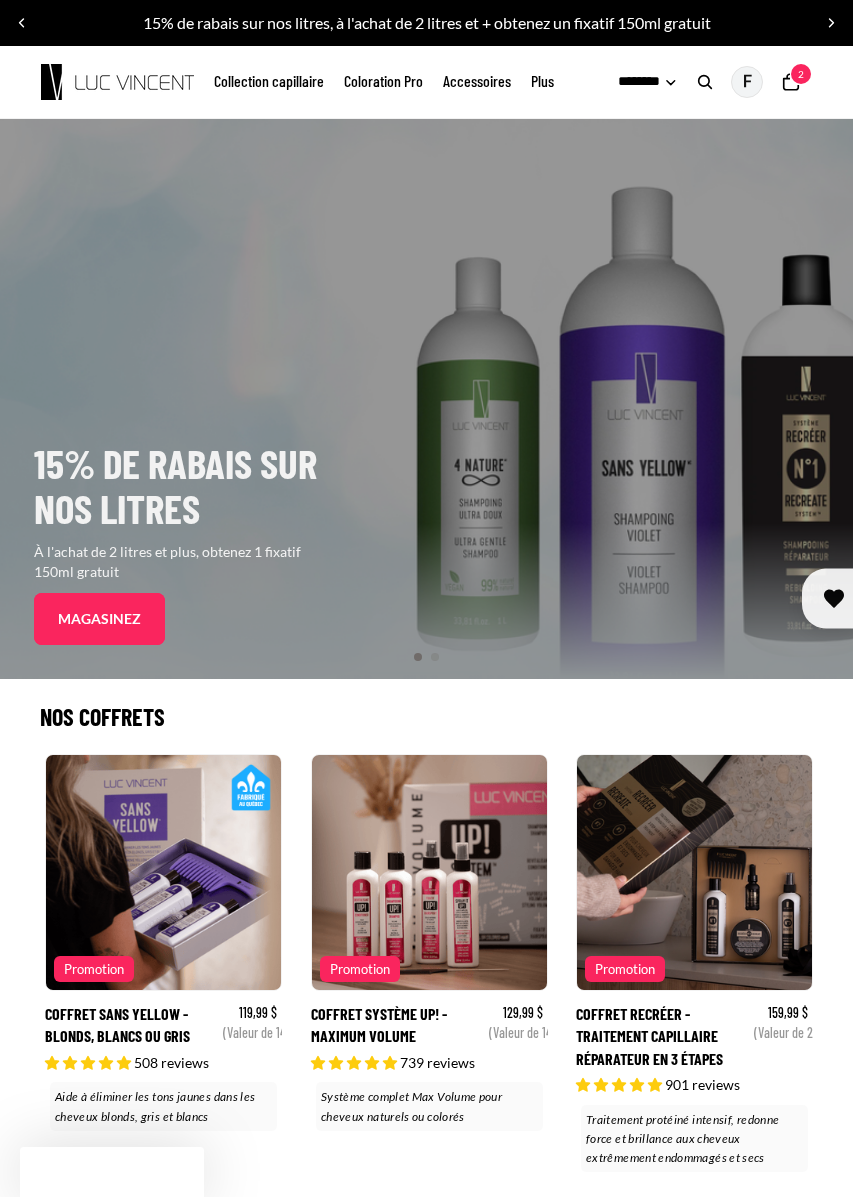 scroll, scrollTop: 0, scrollLeft: 0, axis: both 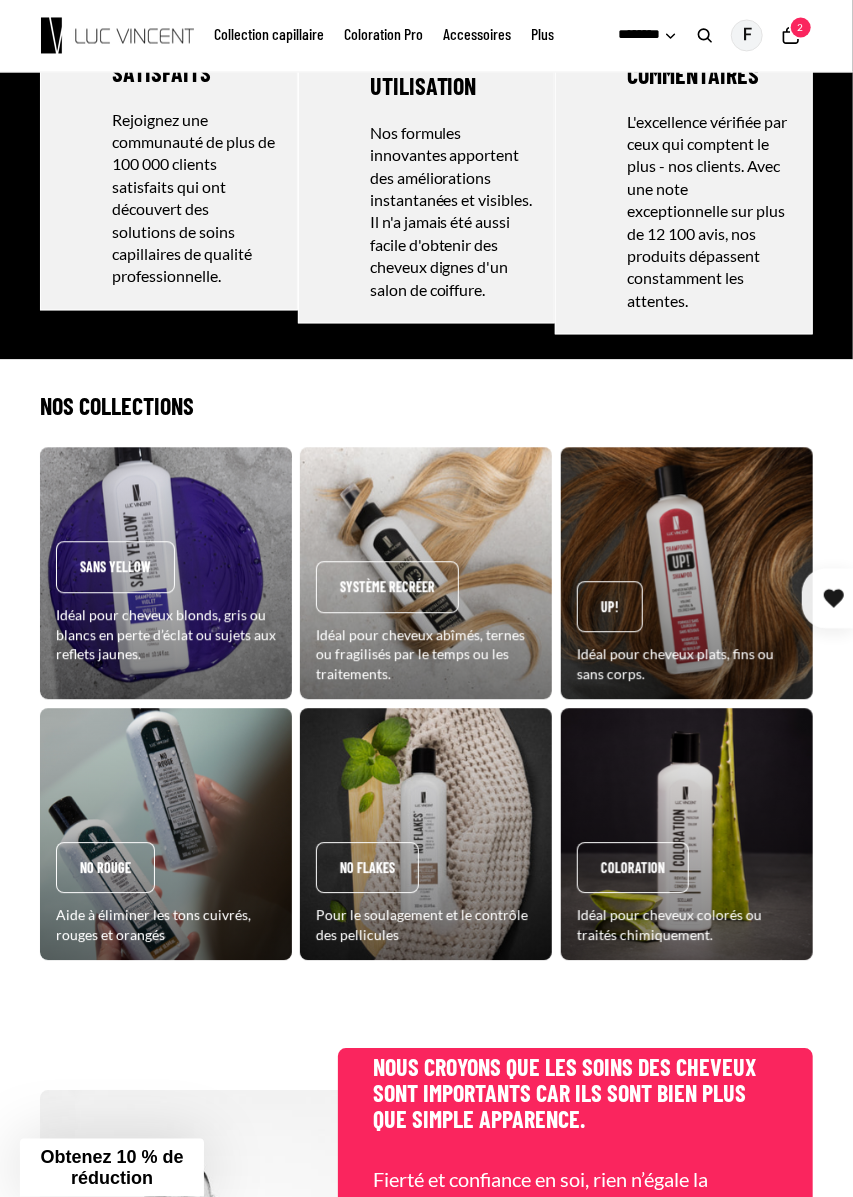 click on "2" 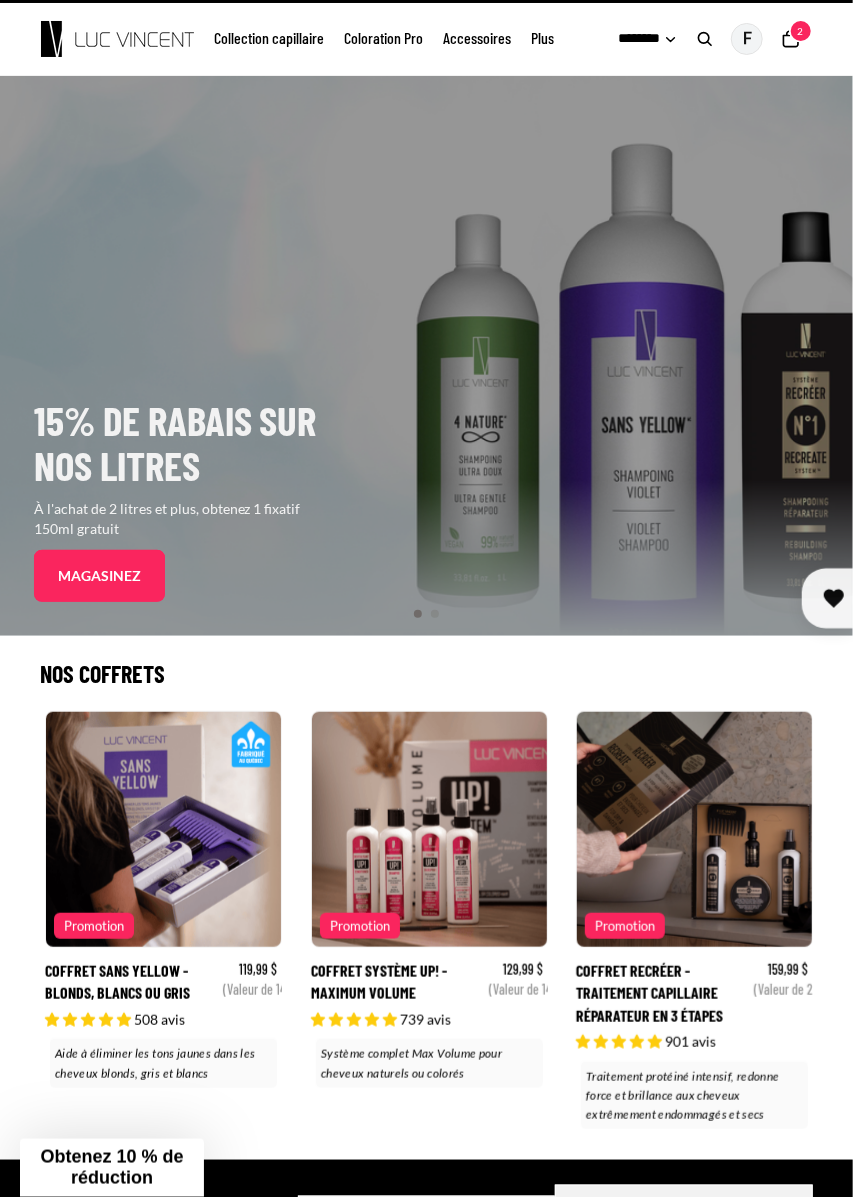 scroll, scrollTop: 8, scrollLeft: 0, axis: vertical 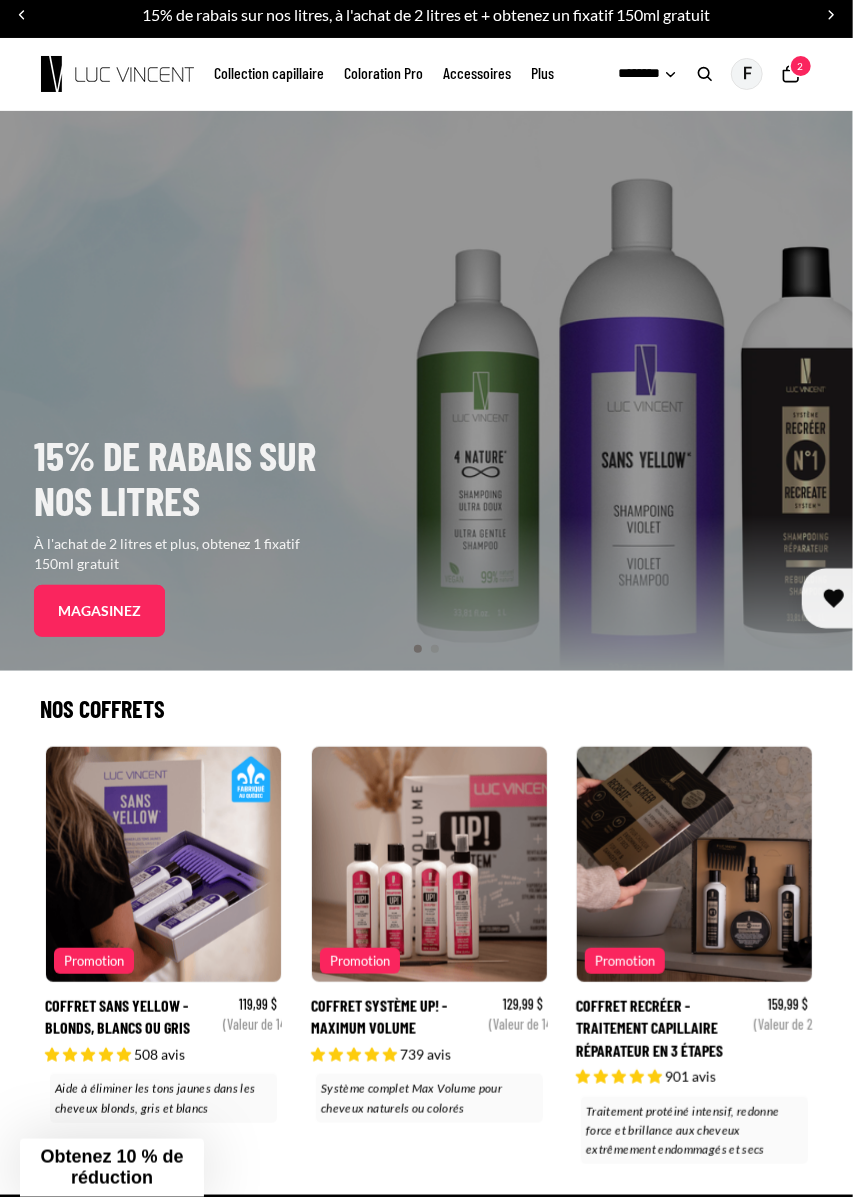 click 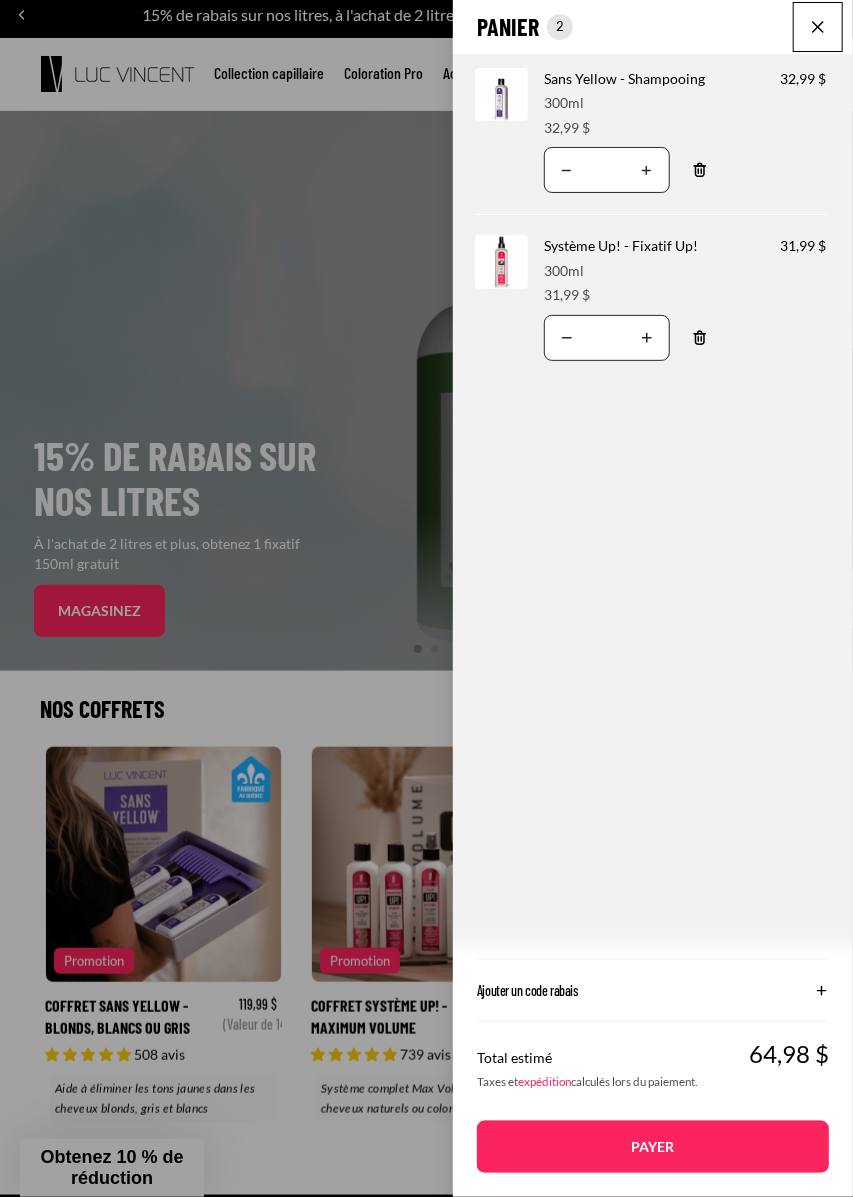 click 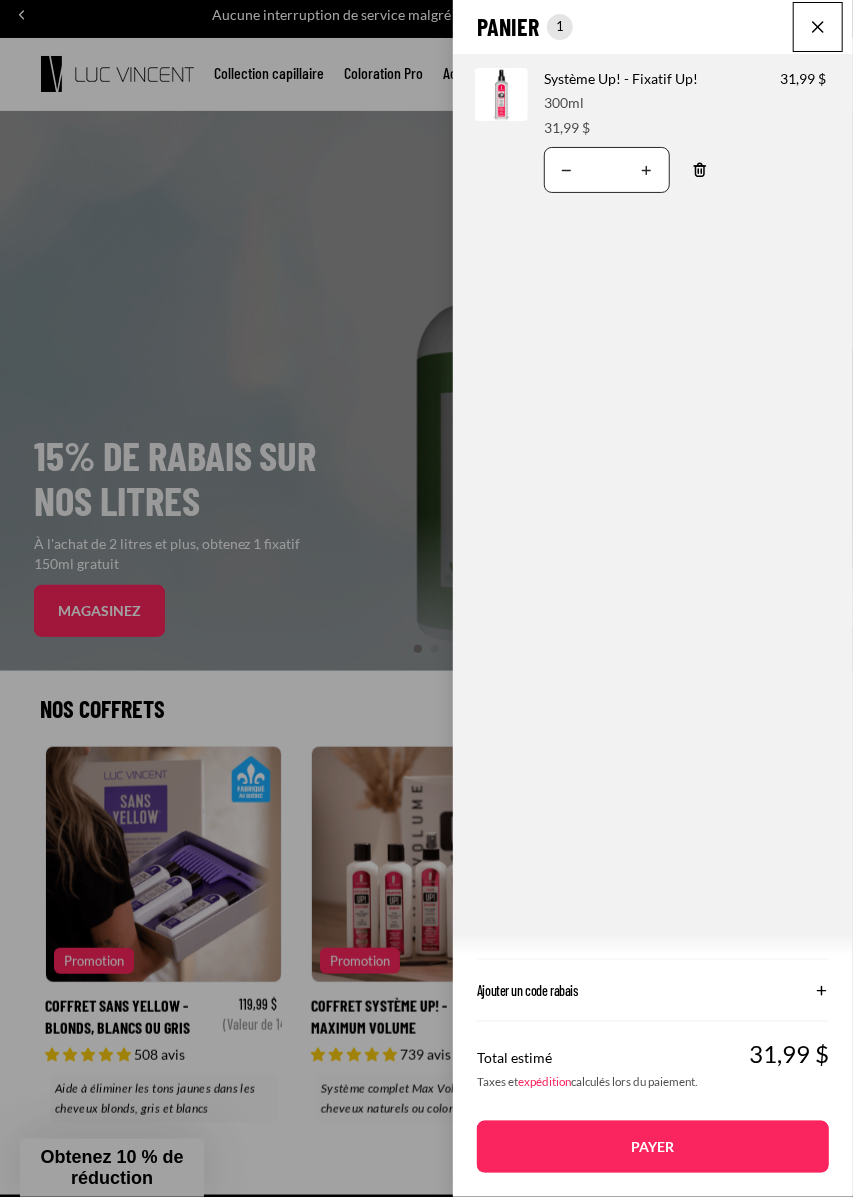 click 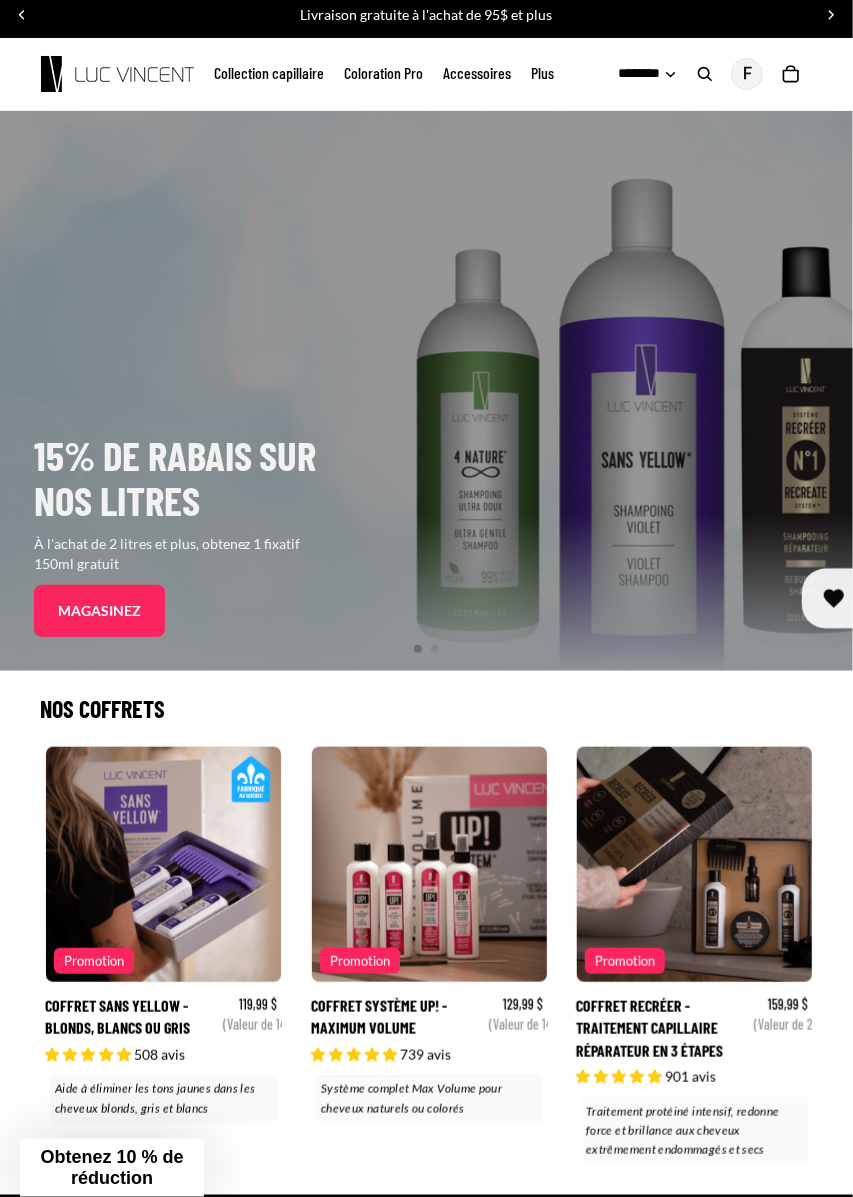 click 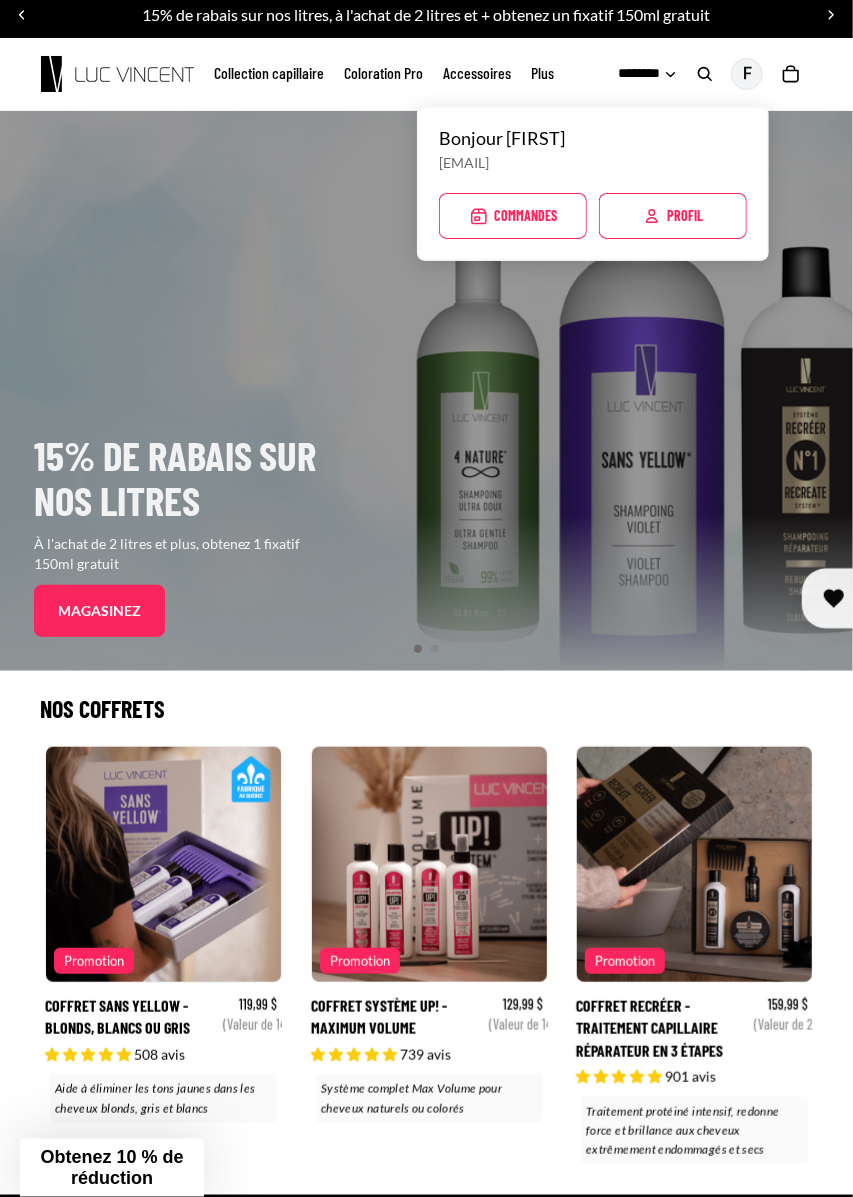 click on "Profil" 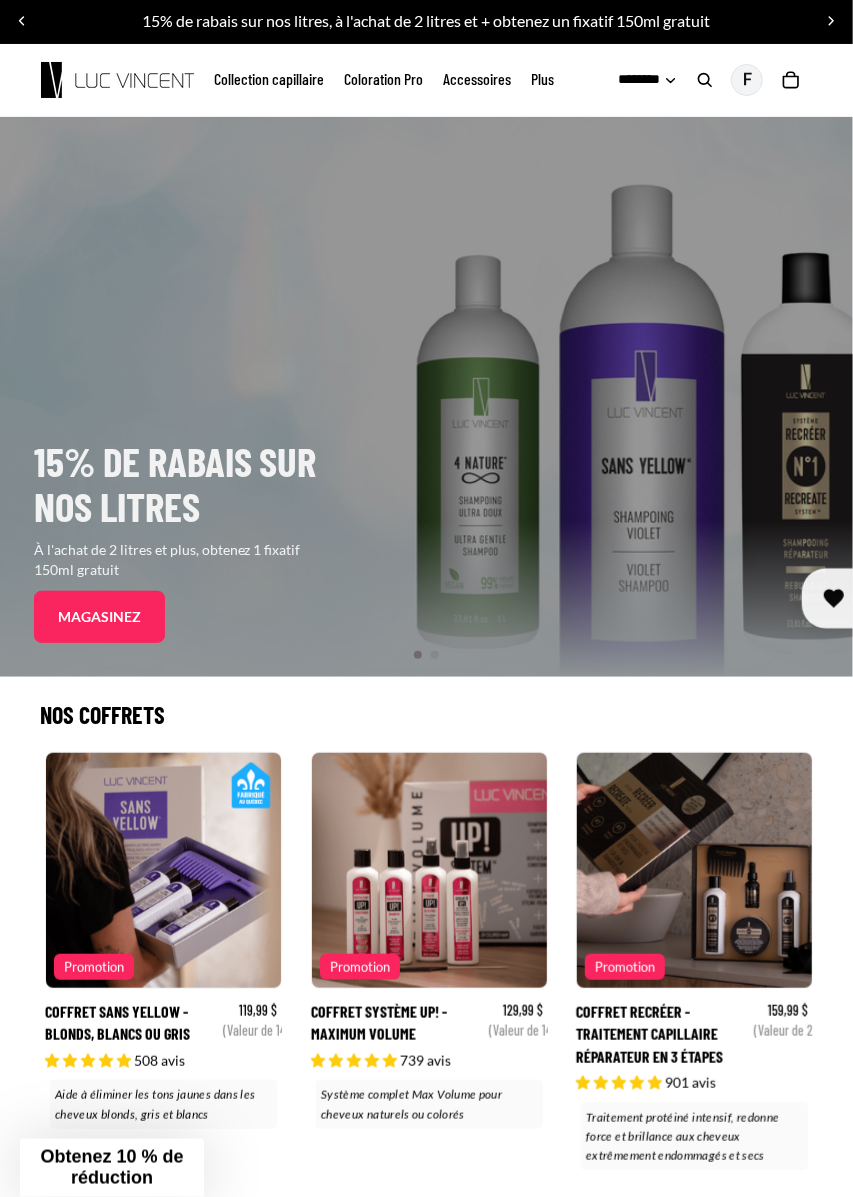scroll, scrollTop: 8, scrollLeft: 0, axis: vertical 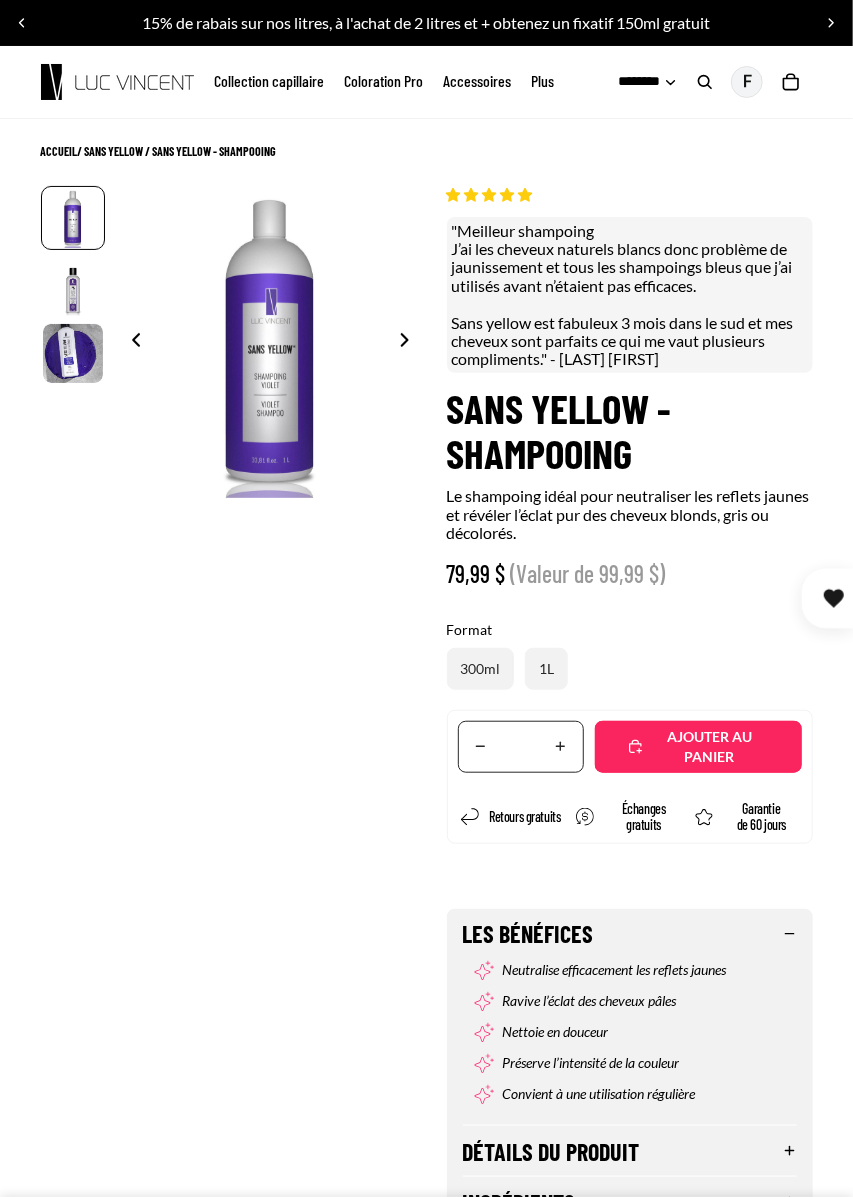 select on "**********" 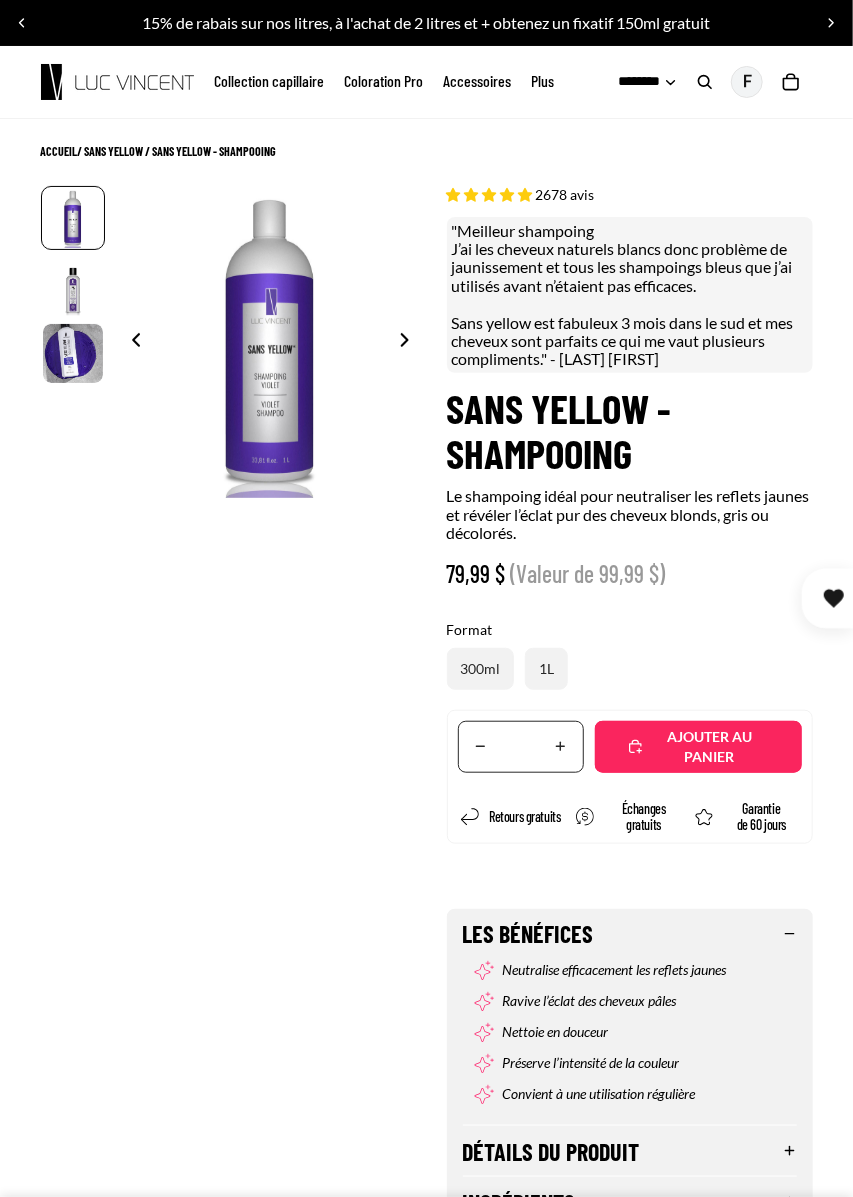 click 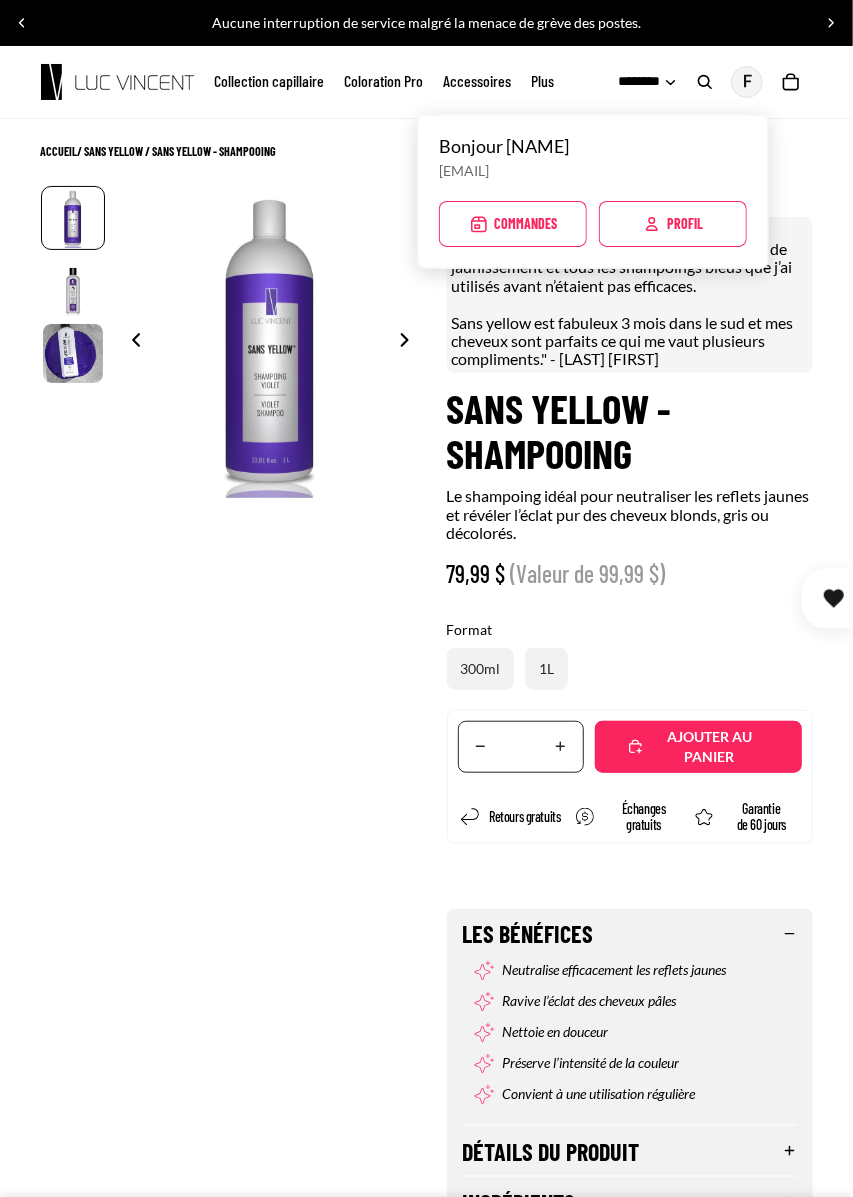click on "Commandes" 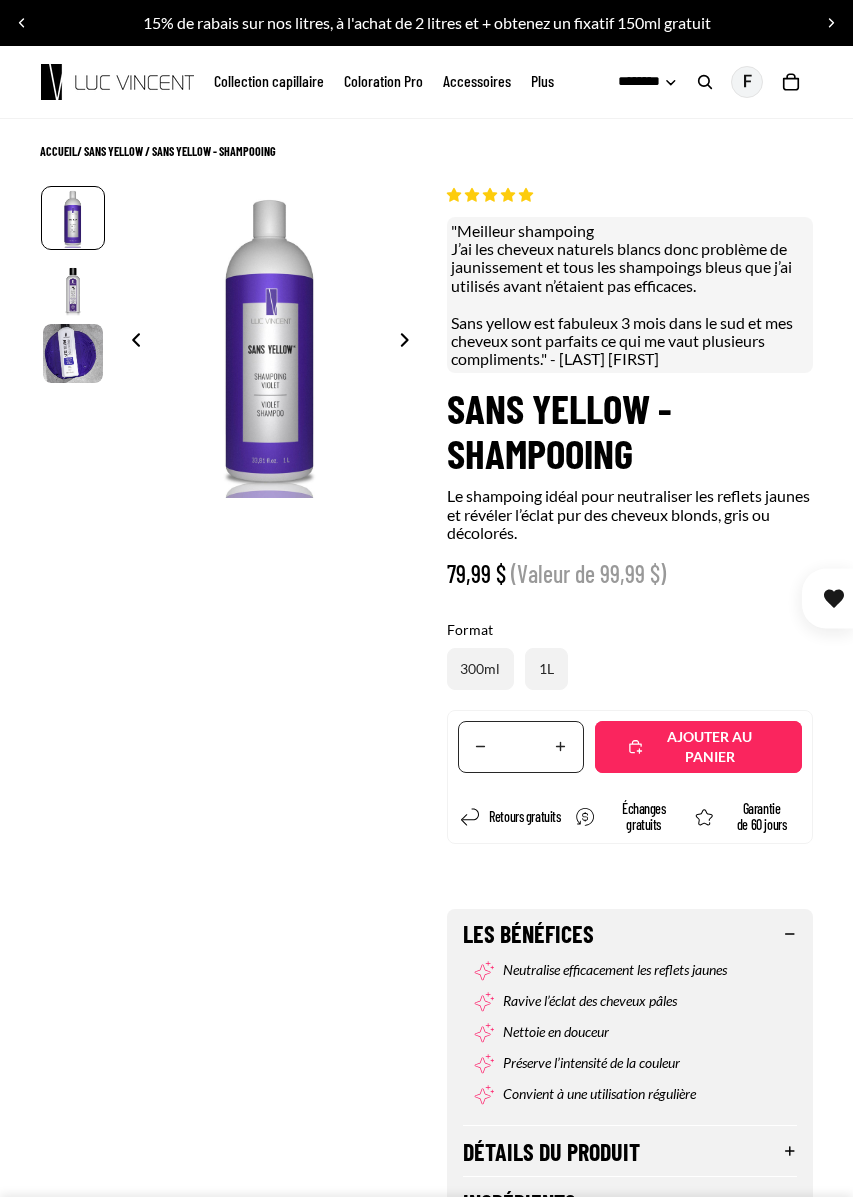 scroll, scrollTop: 0, scrollLeft: 0, axis: both 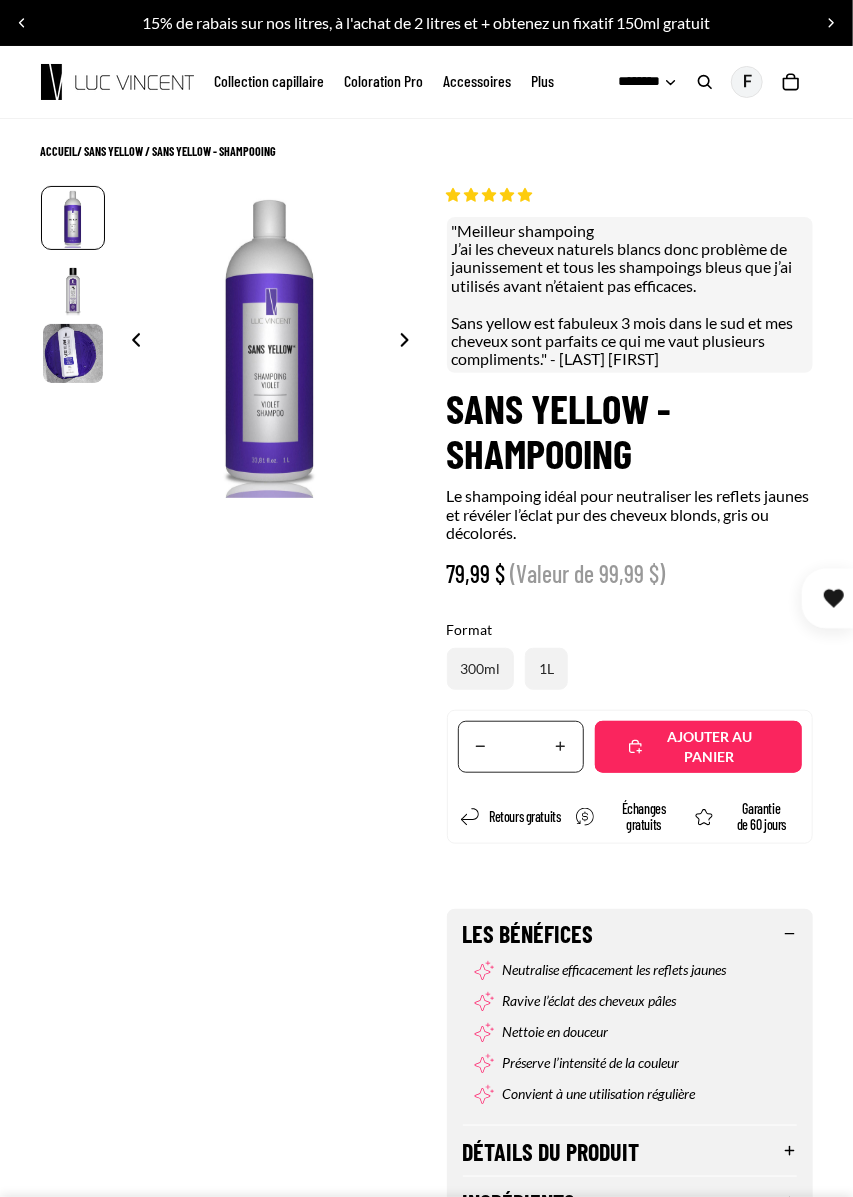 select on "**********" 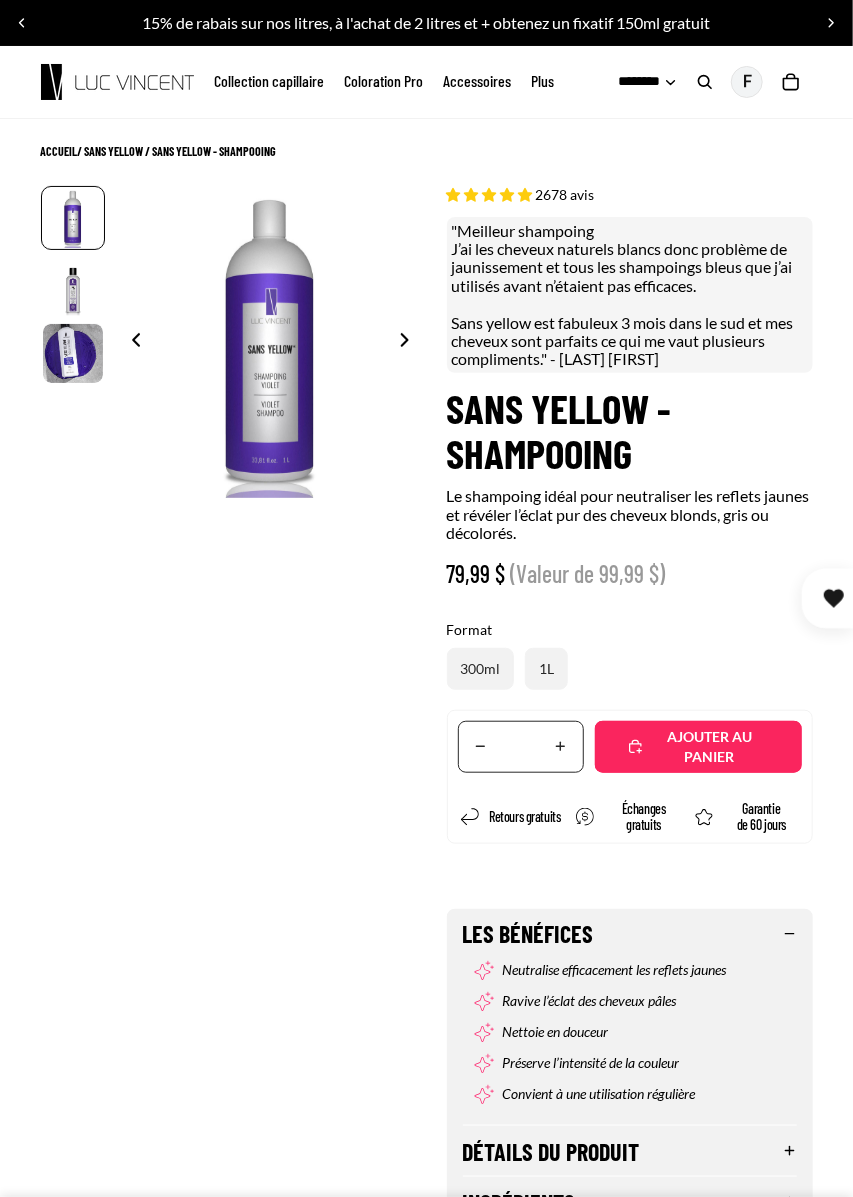 click on "Nombre total d'articles dans le panier: 0
0" 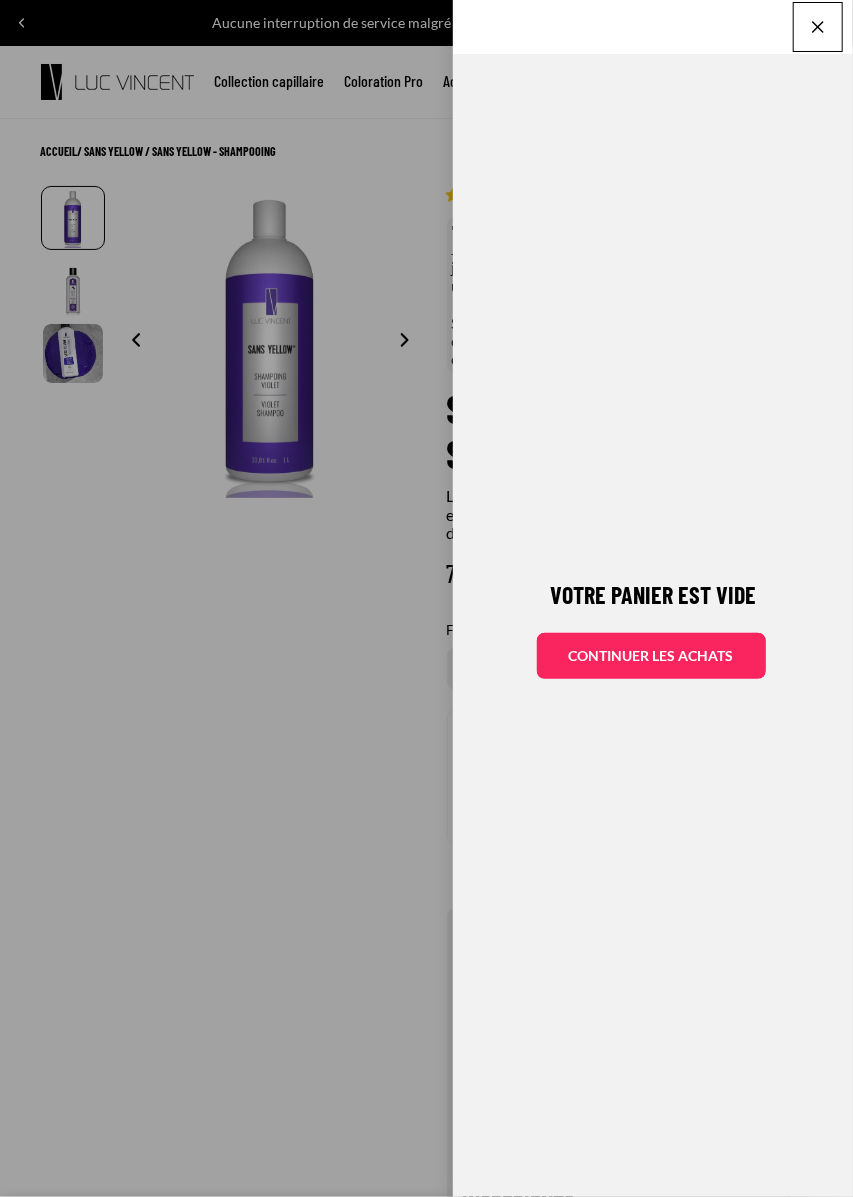 click on "Continuer les achats" 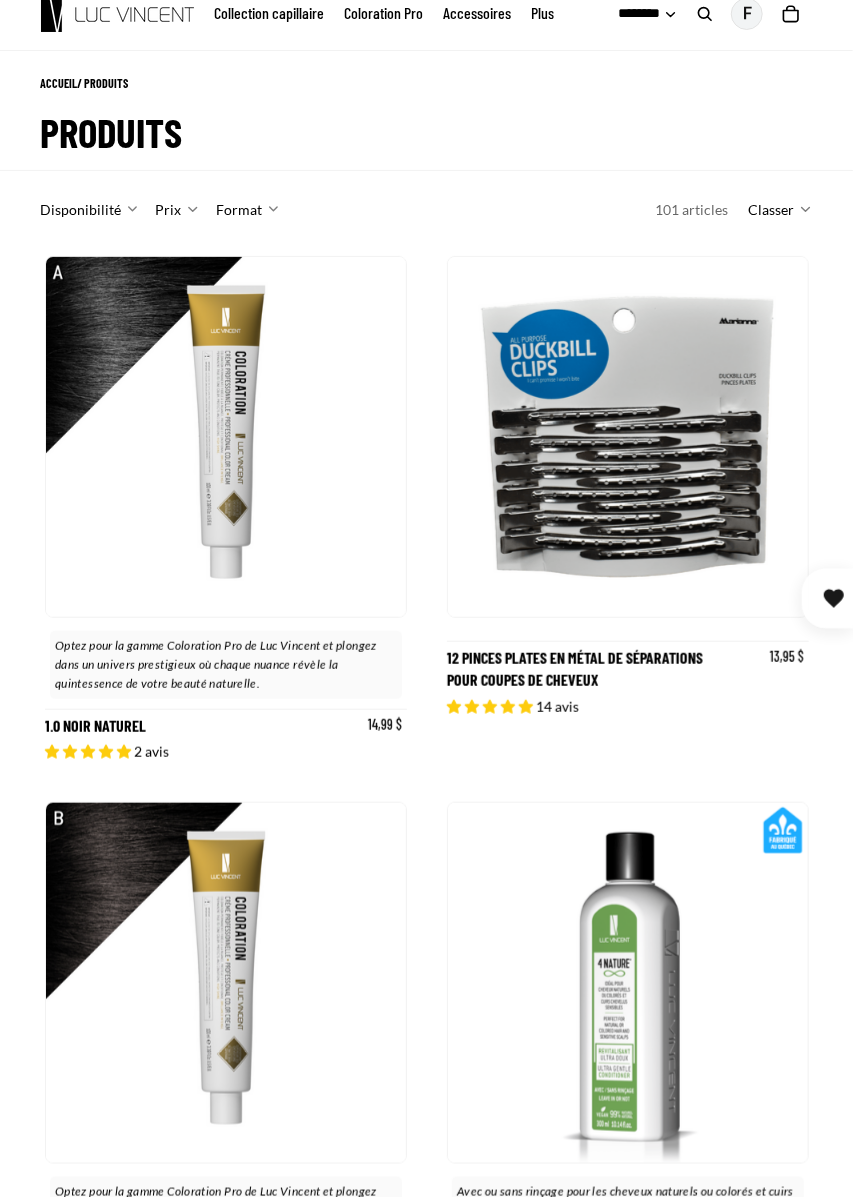 scroll, scrollTop: 406, scrollLeft: 0, axis: vertical 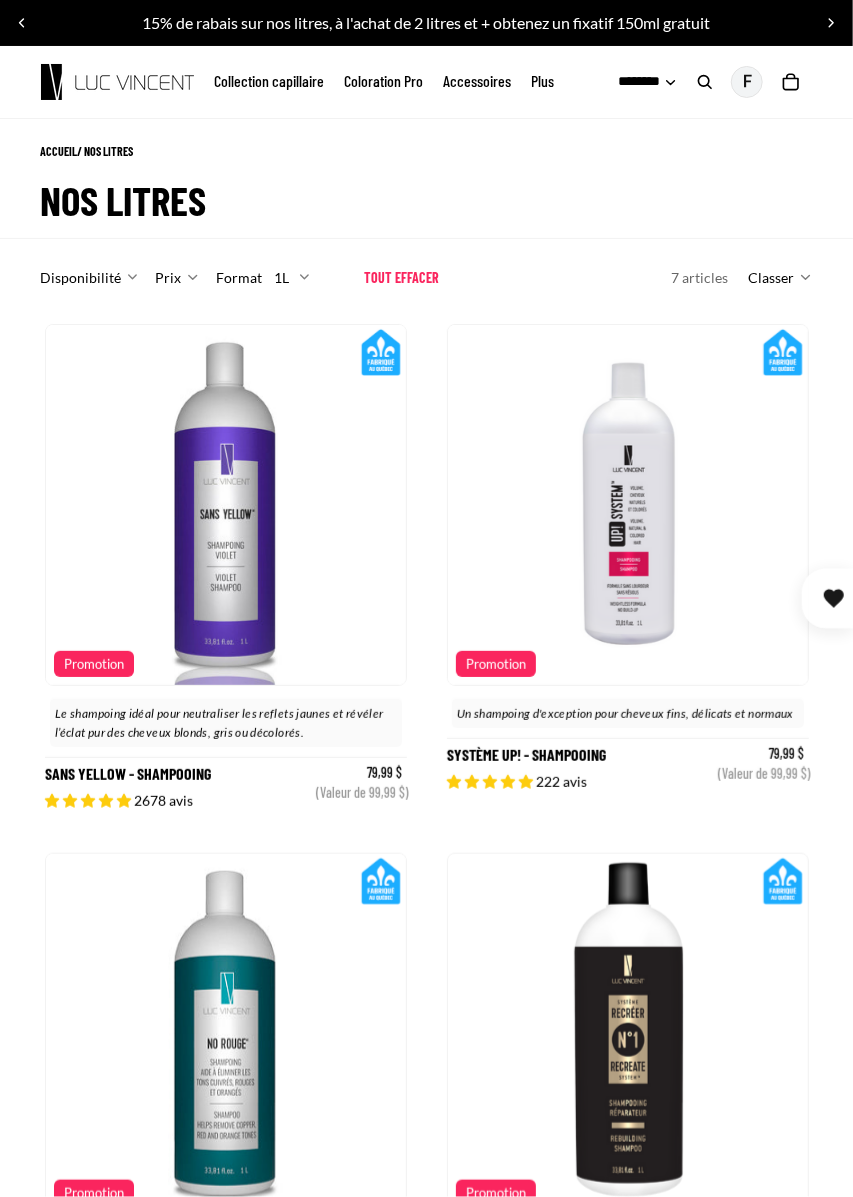 click 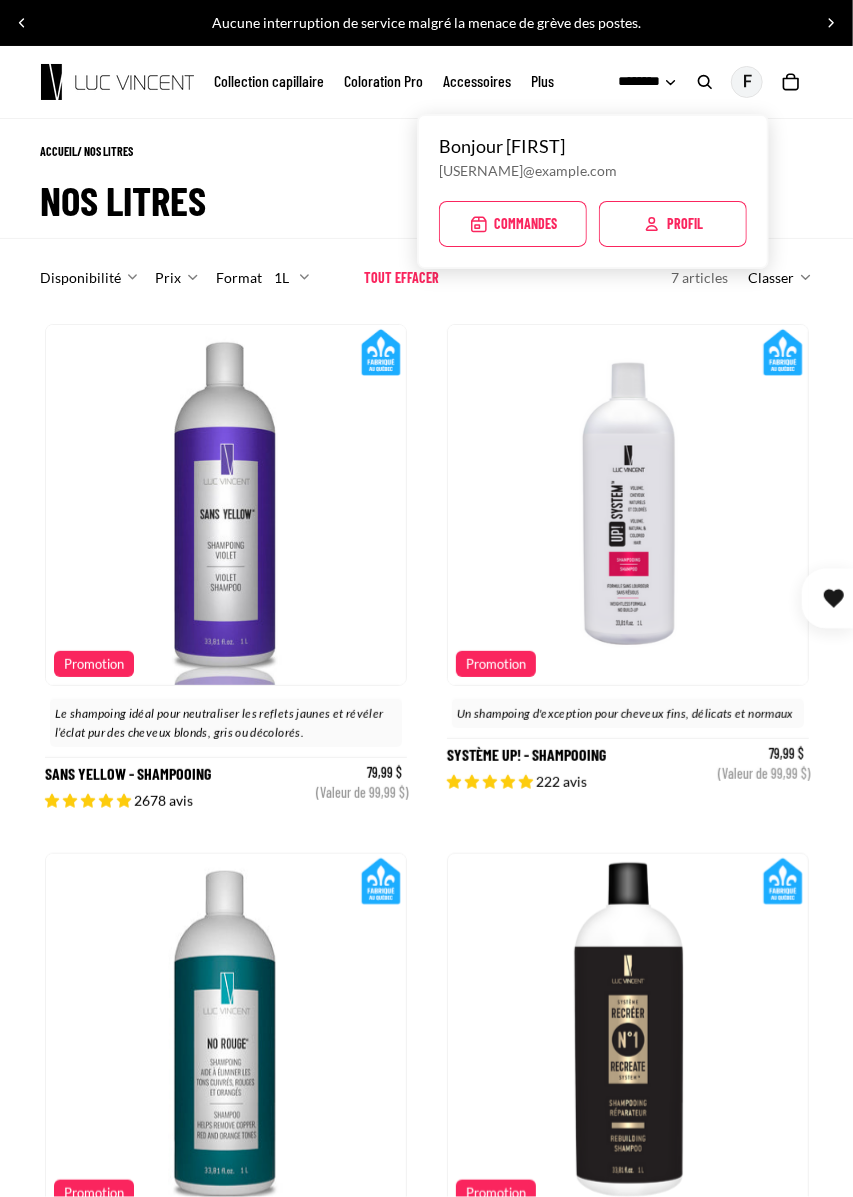 click on "Profil" 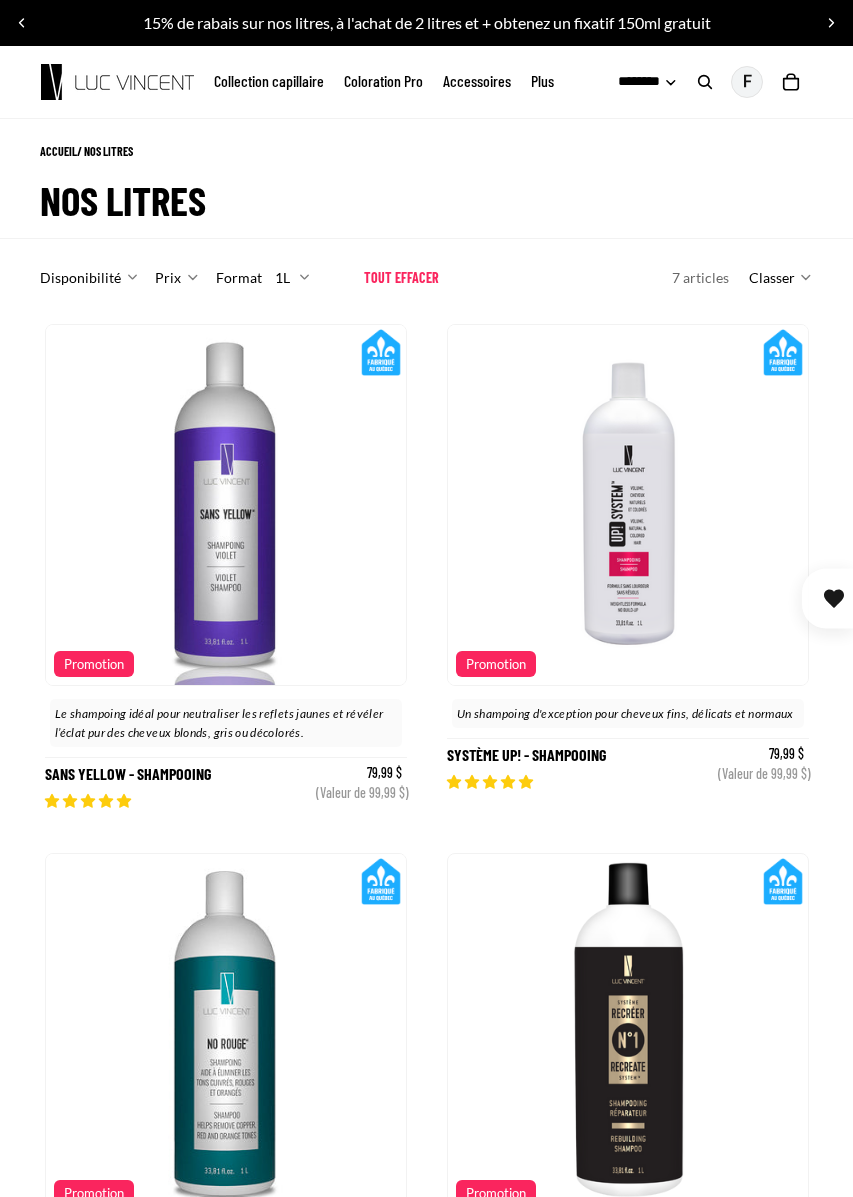 scroll, scrollTop: 0, scrollLeft: 0, axis: both 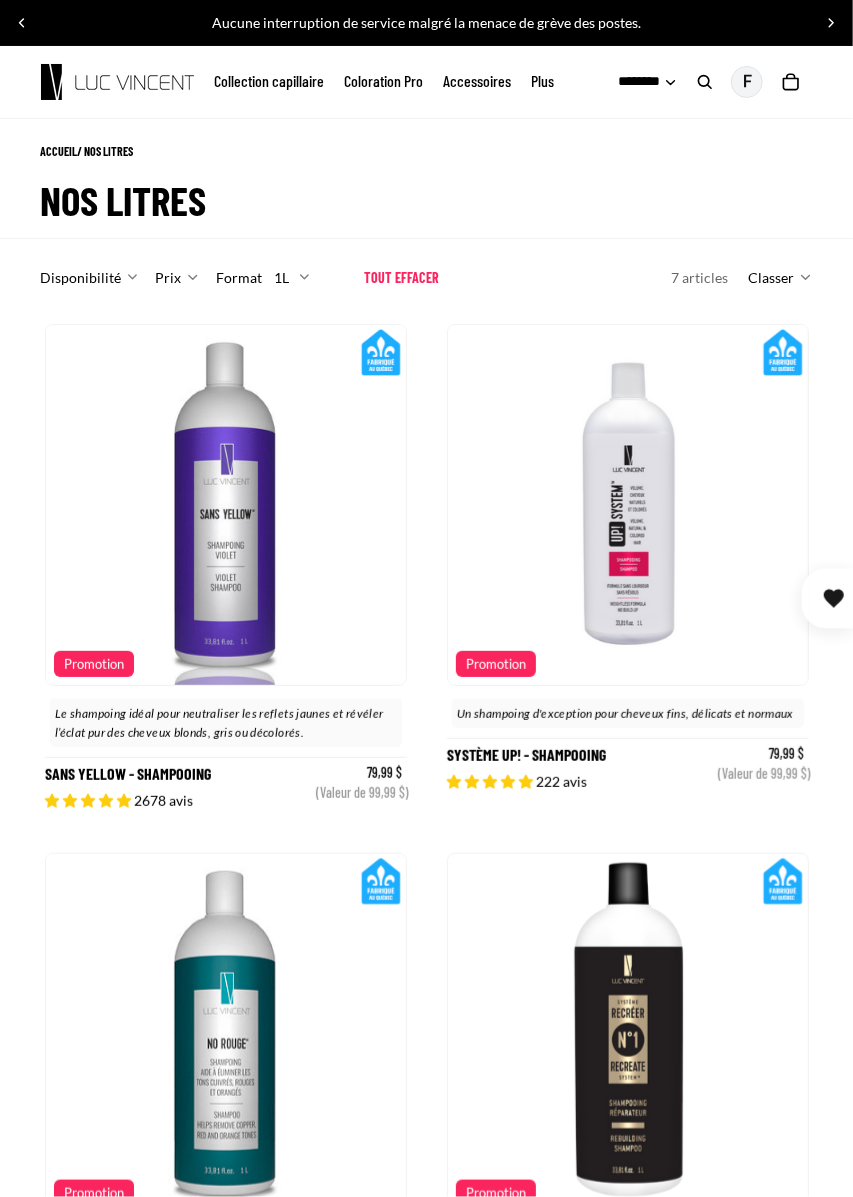 click on "Plus" 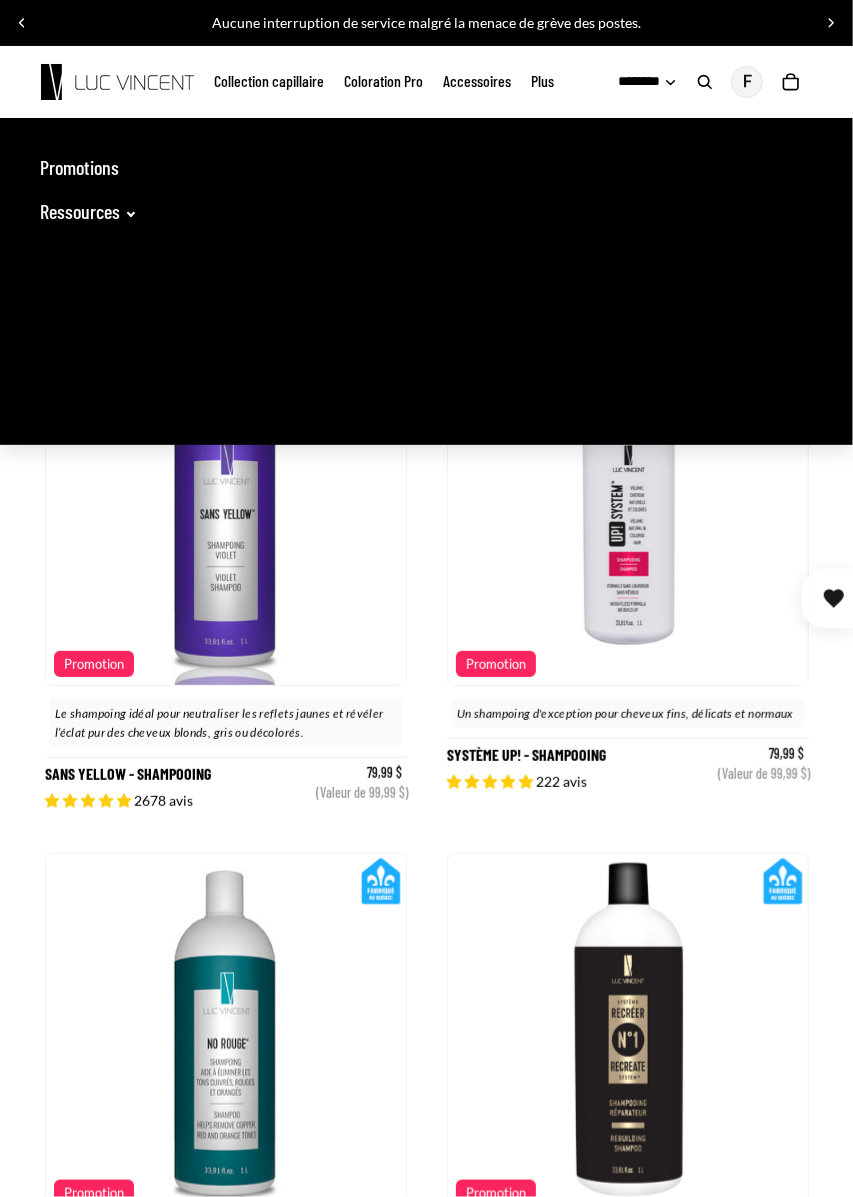 click on "Accessoires" 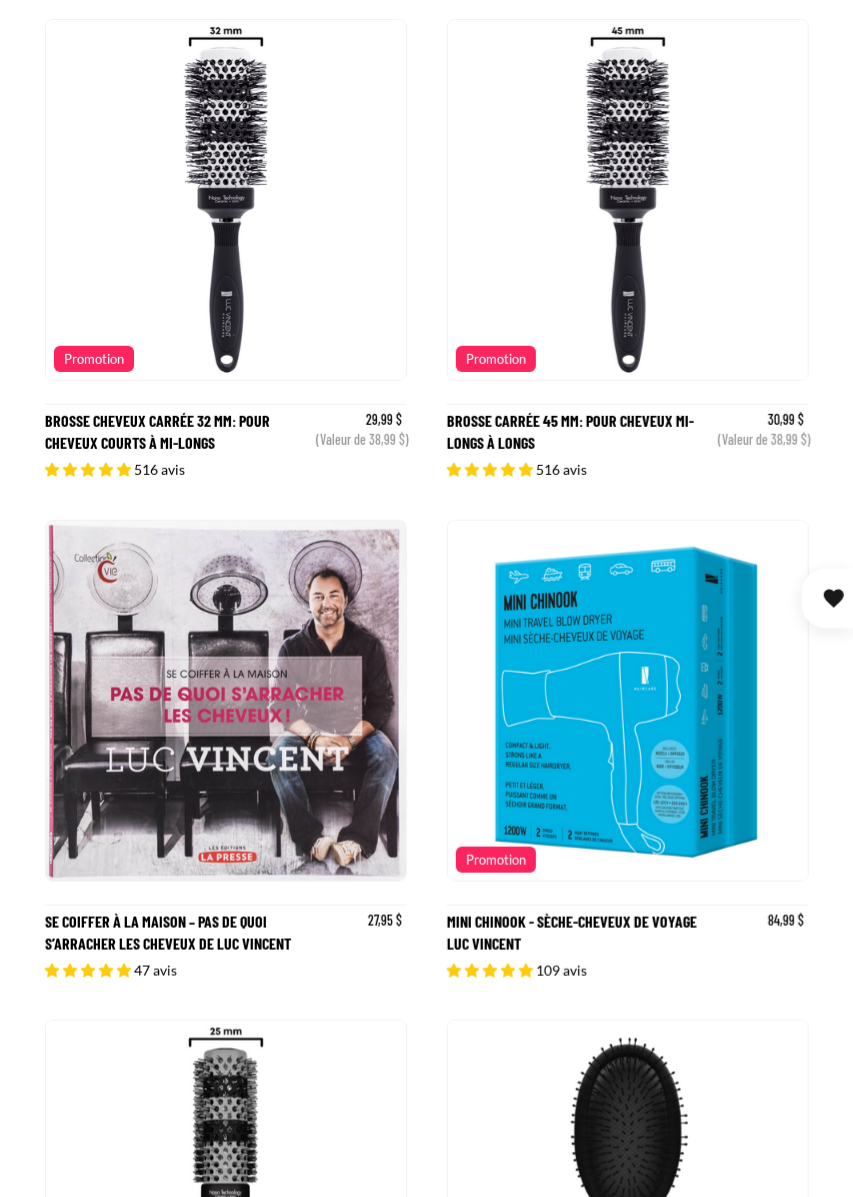 scroll, scrollTop: 437, scrollLeft: 0, axis: vertical 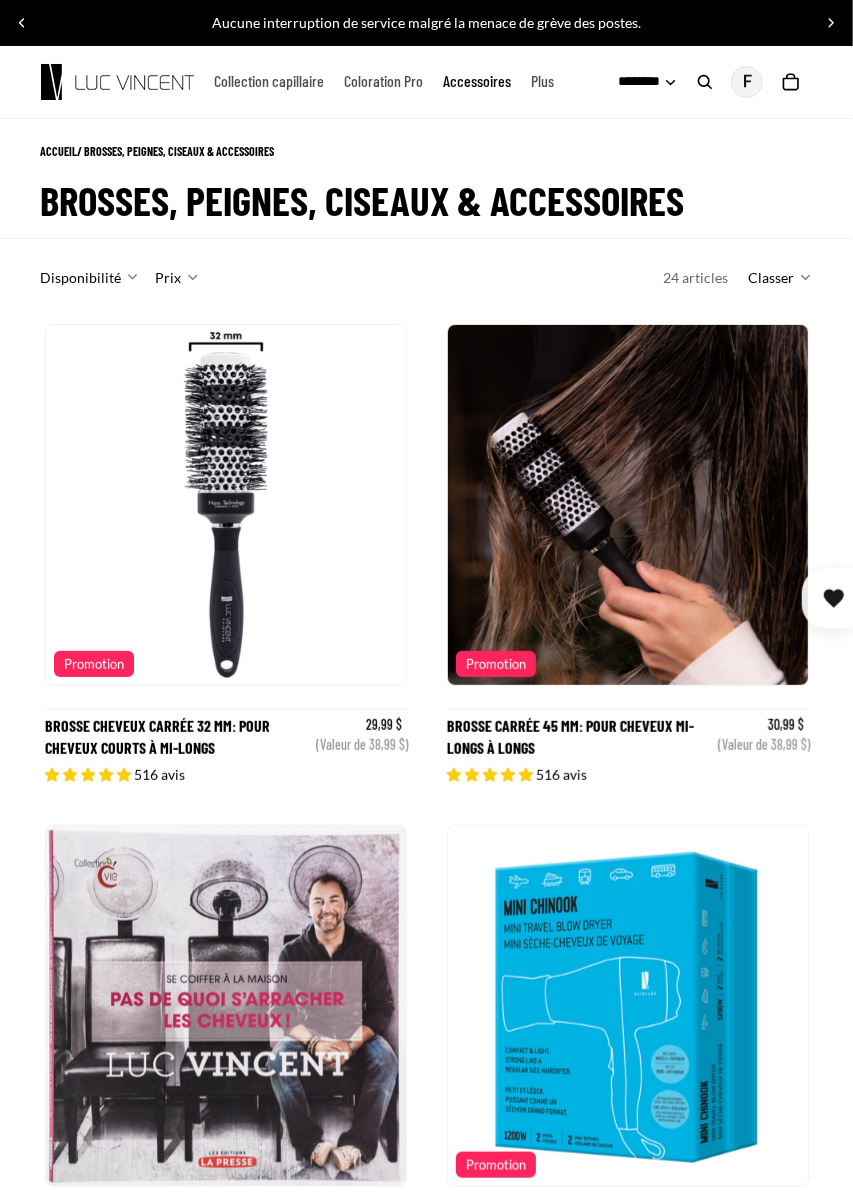 click at bounding box center (831, 23) 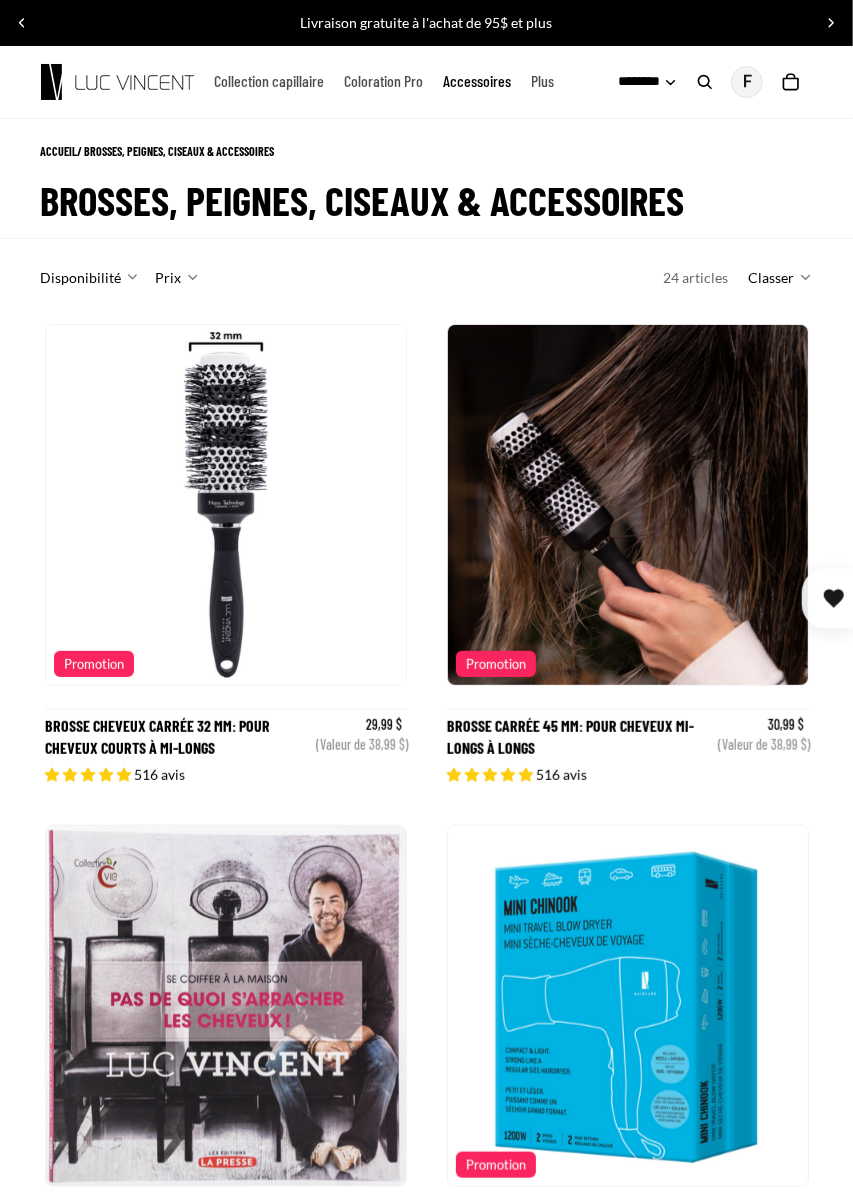 click at bounding box center (831, 23) 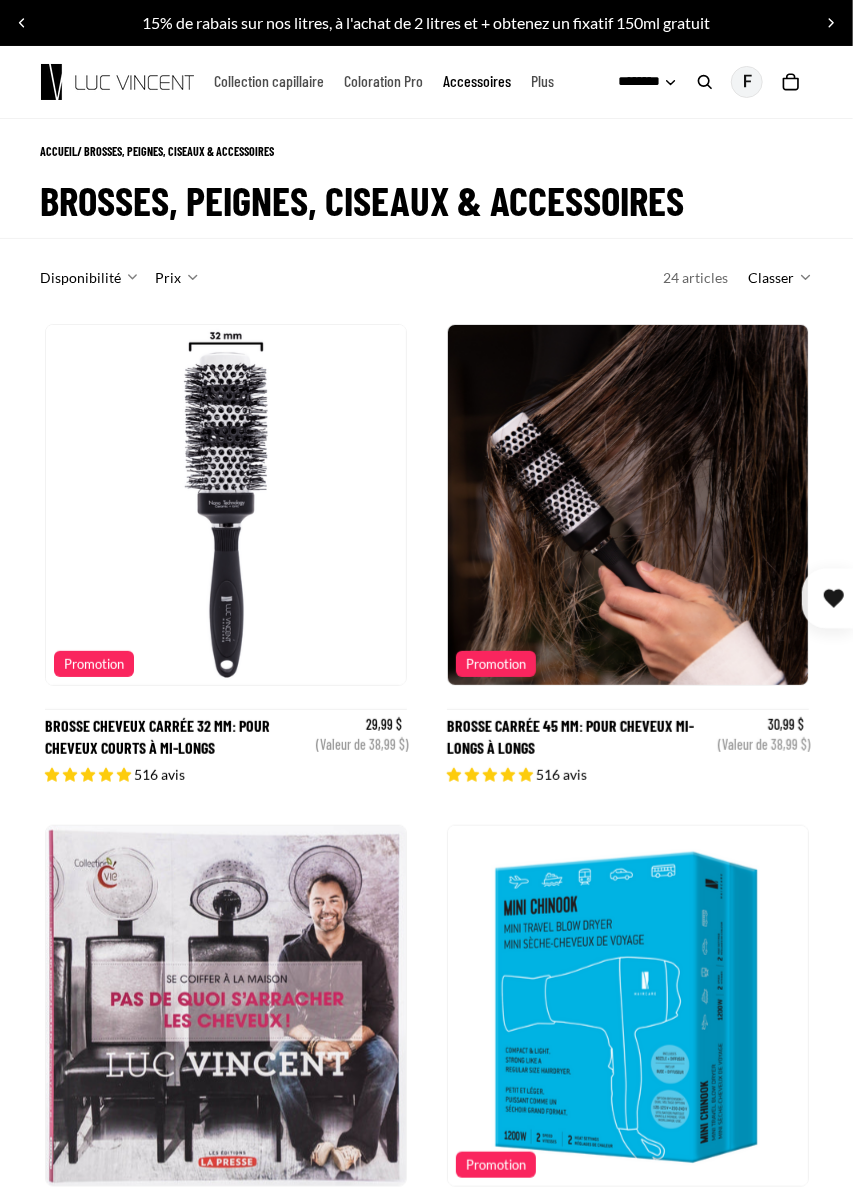 click at bounding box center [831, 23] 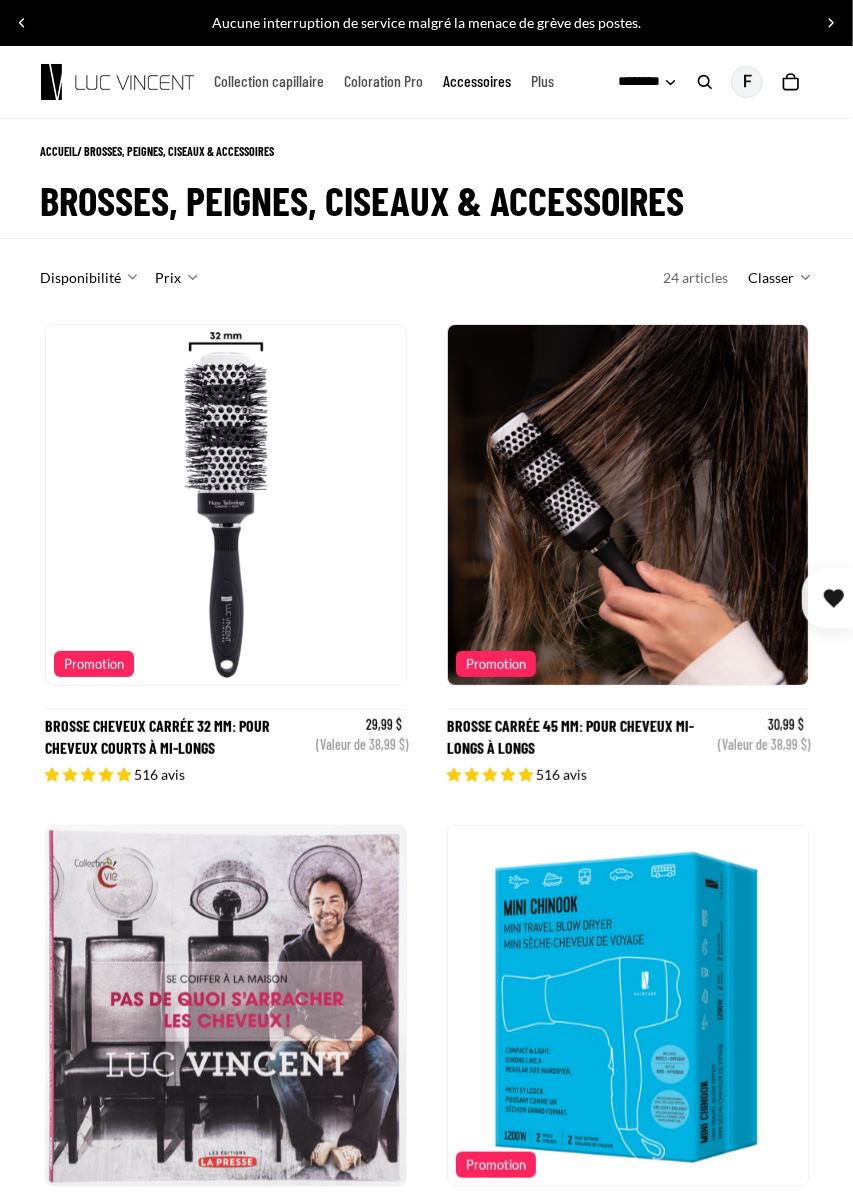 click on "Collection capillaire" 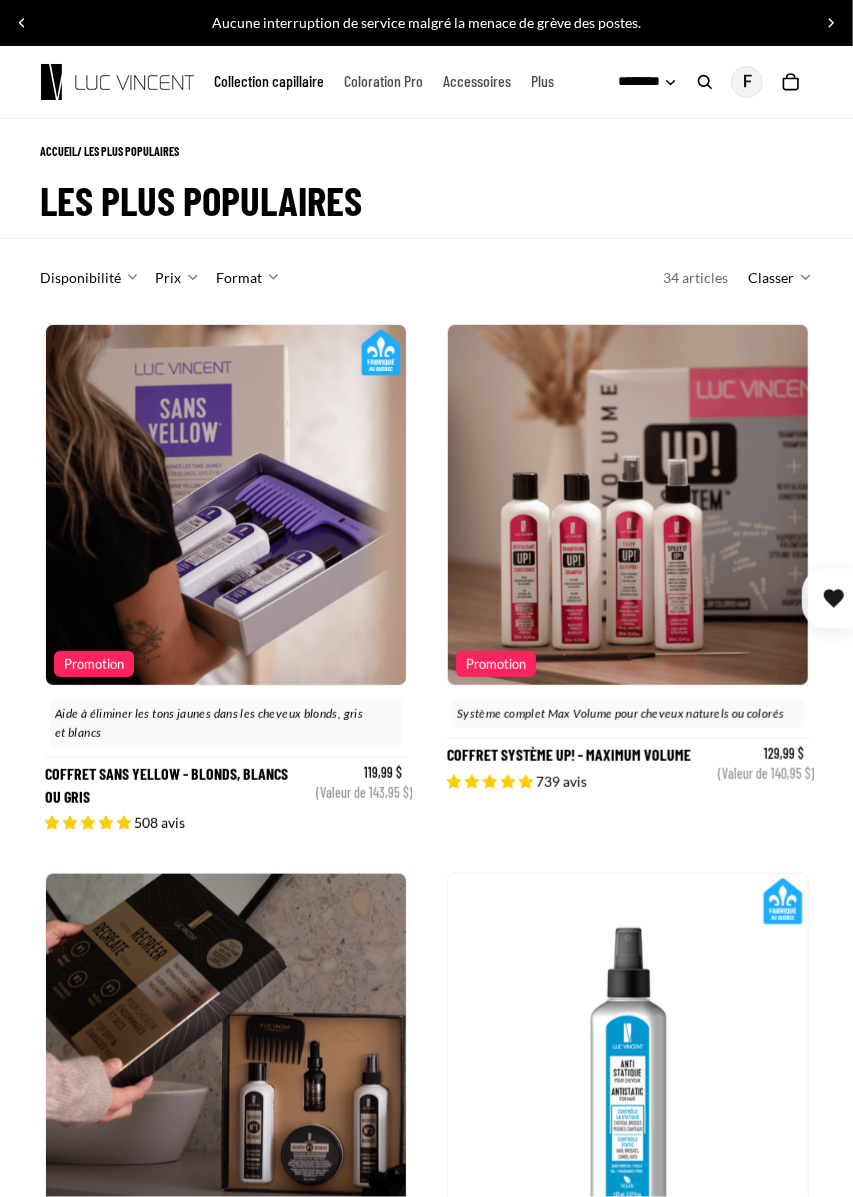 scroll, scrollTop: 62, scrollLeft: 0, axis: vertical 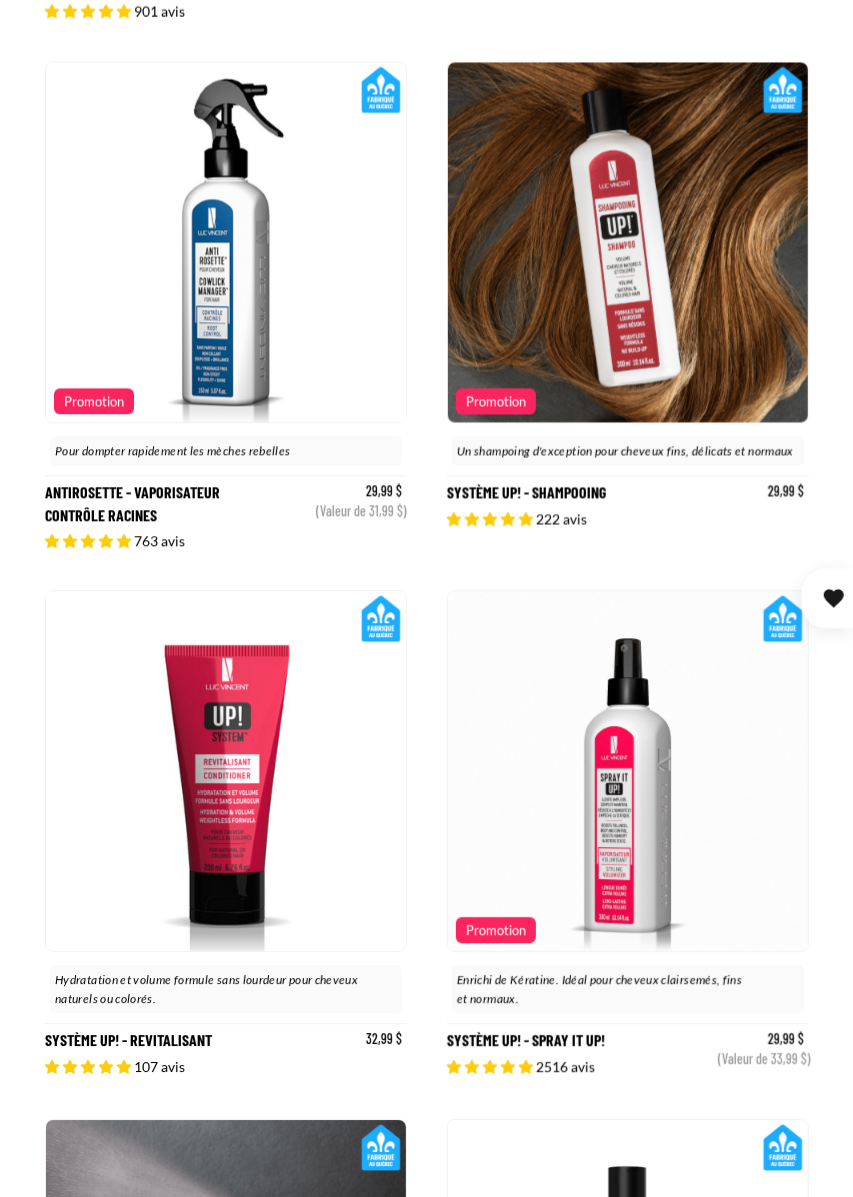 click 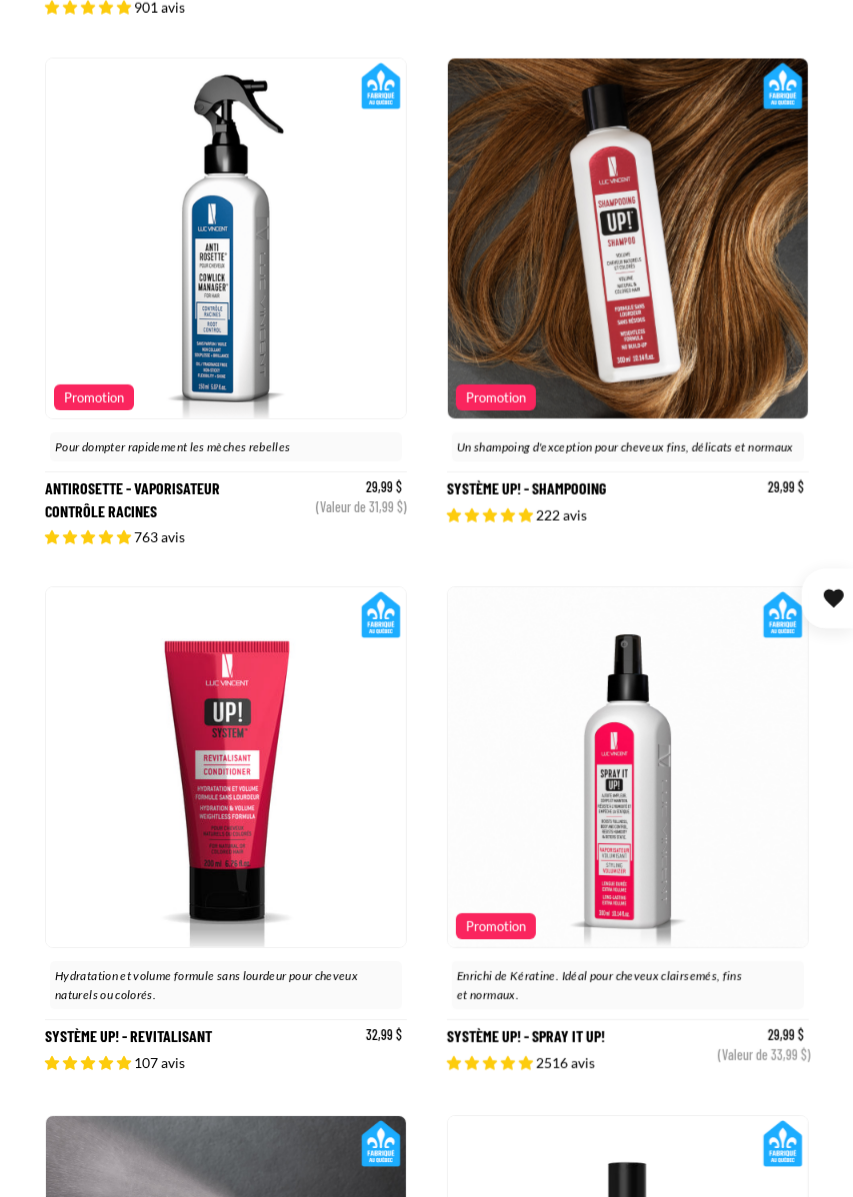 scroll, scrollTop: 1401, scrollLeft: 0, axis: vertical 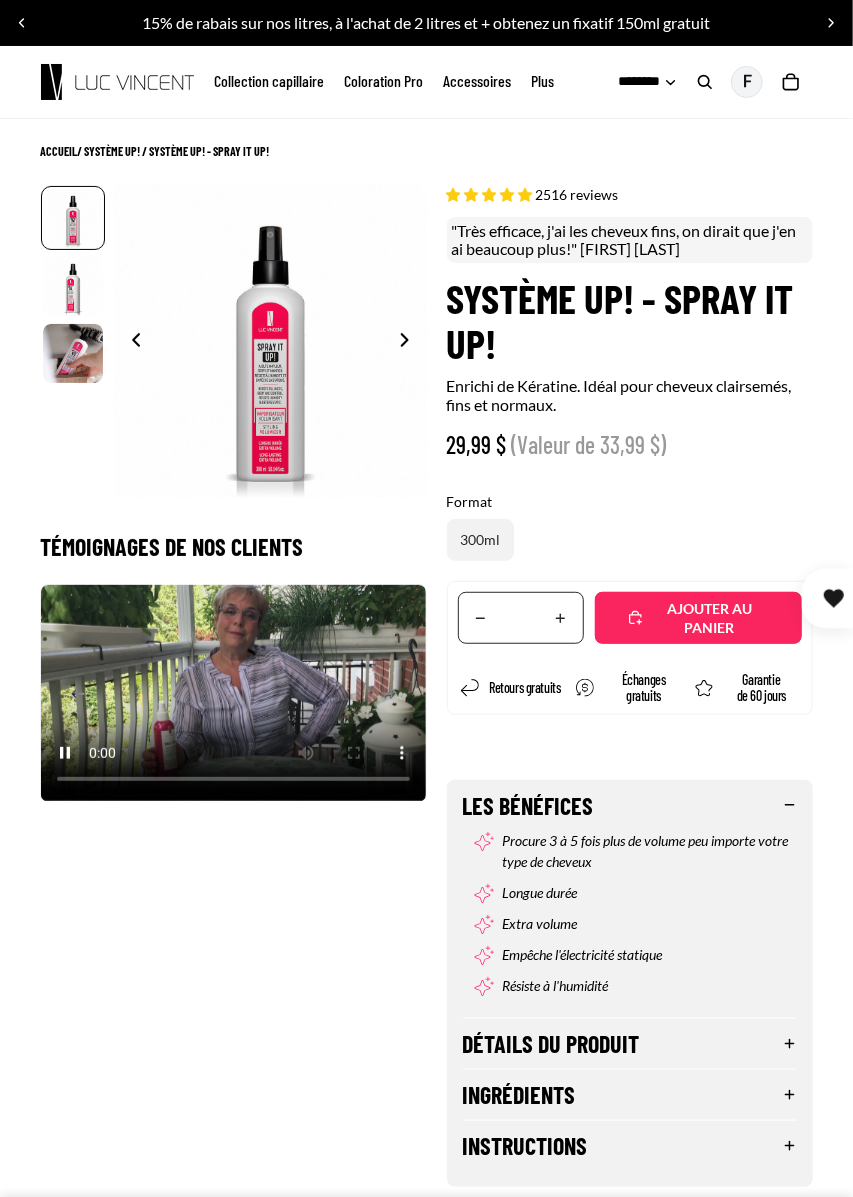 select on "**********" 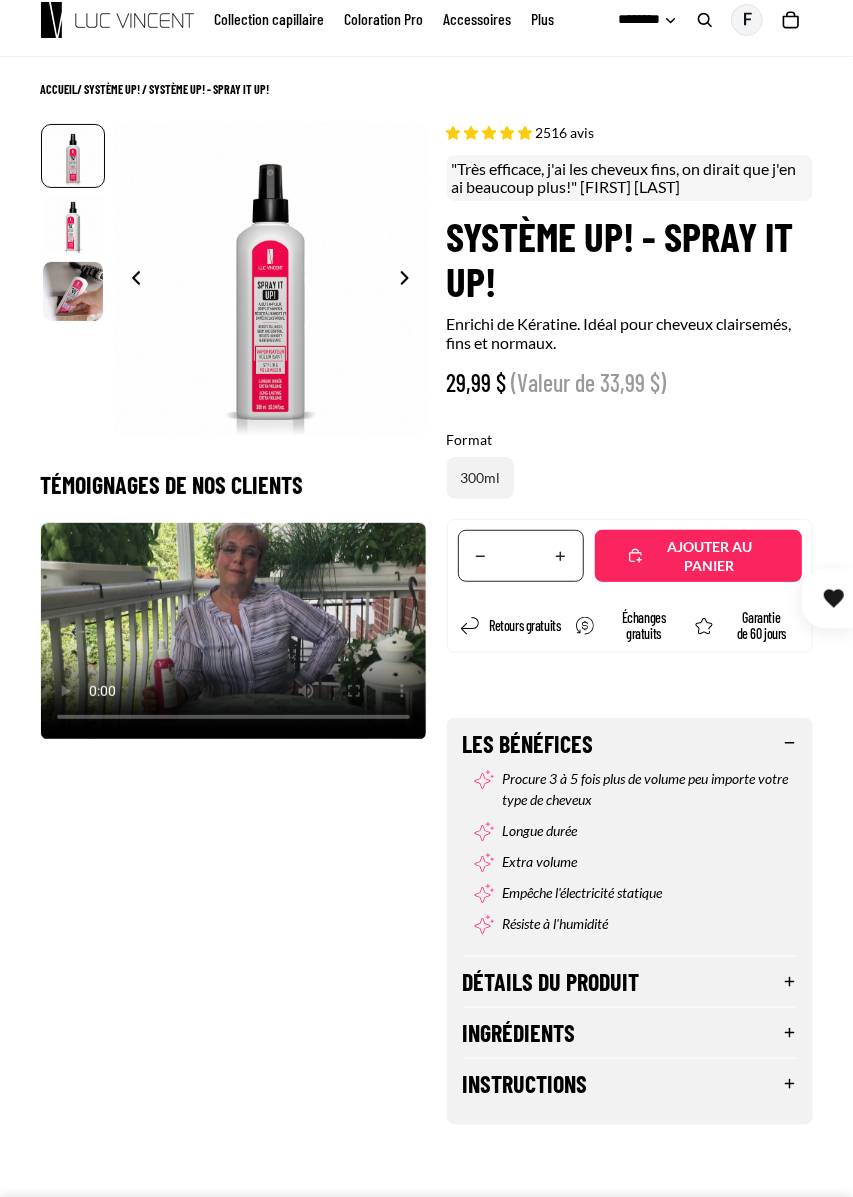 scroll, scrollTop: 65, scrollLeft: 0, axis: vertical 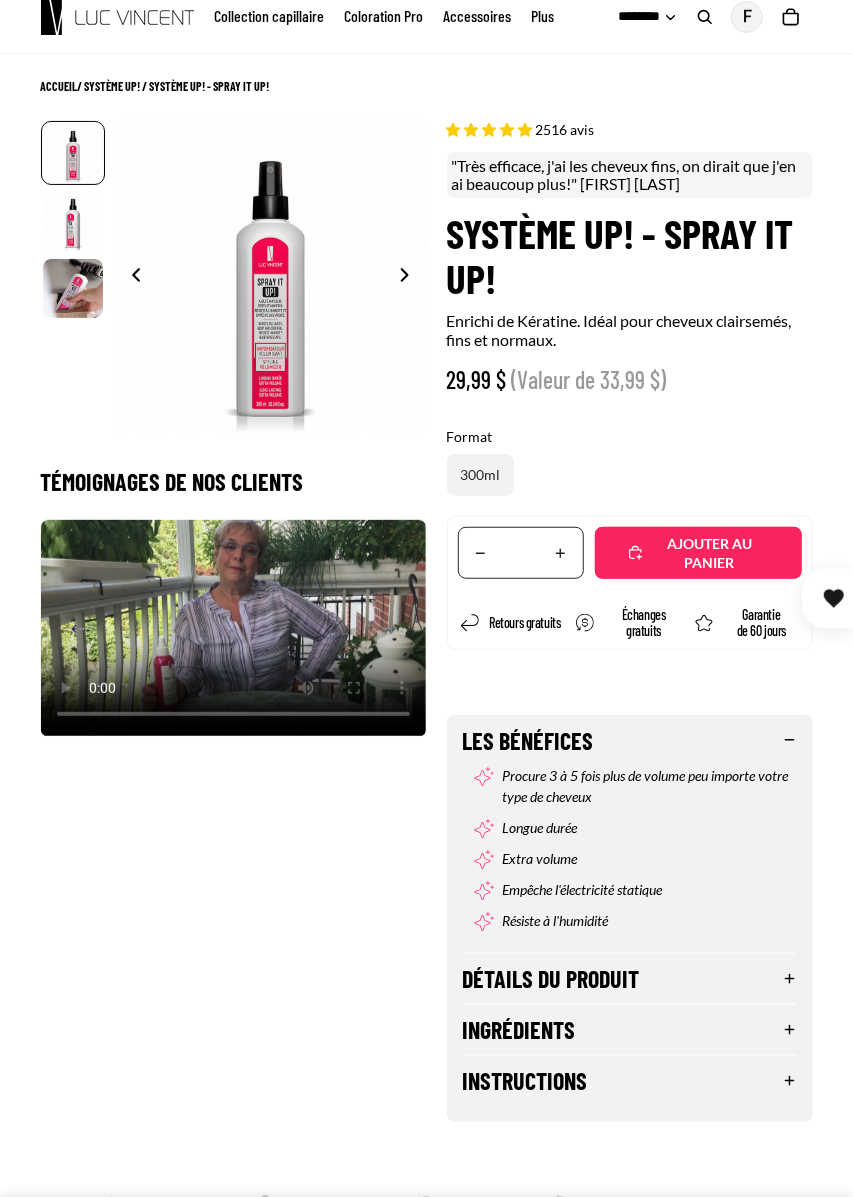 click on "Détails du produit" at bounding box center [630, 979] 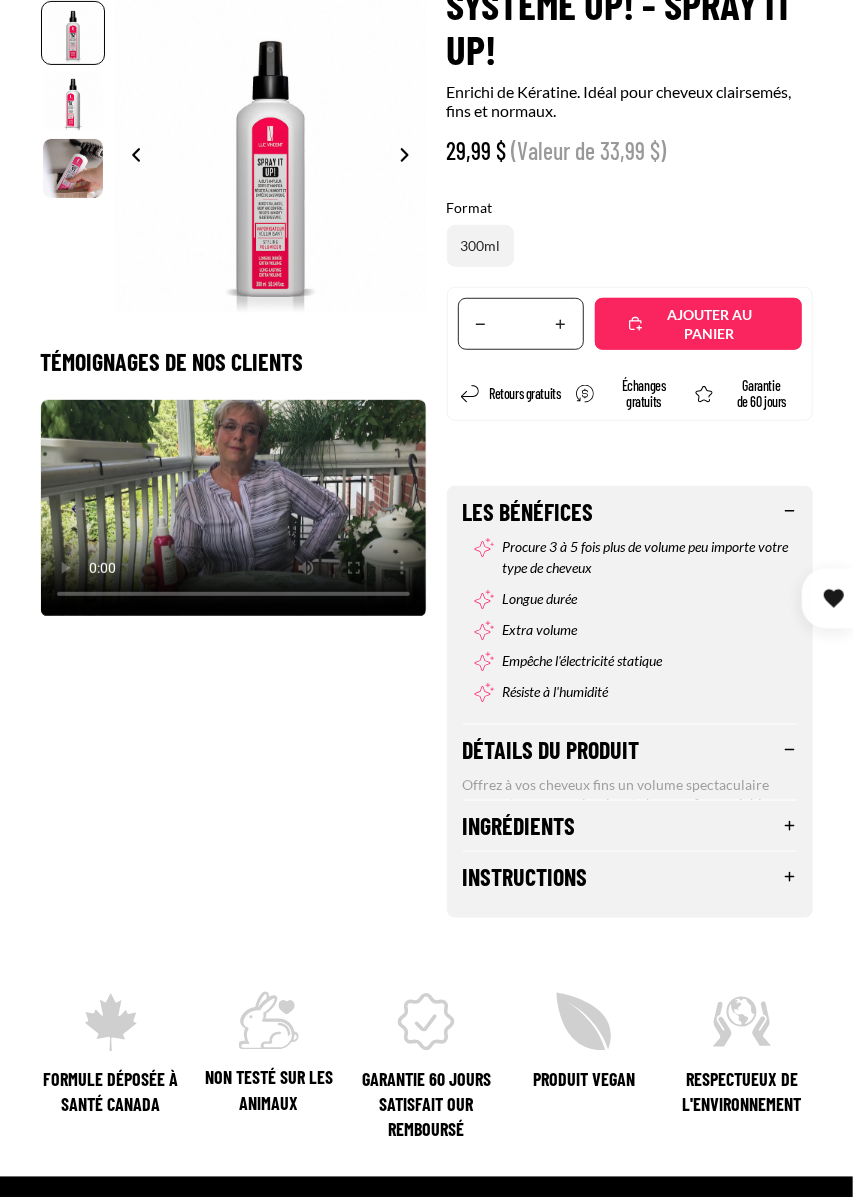 scroll, scrollTop: 294, scrollLeft: 0, axis: vertical 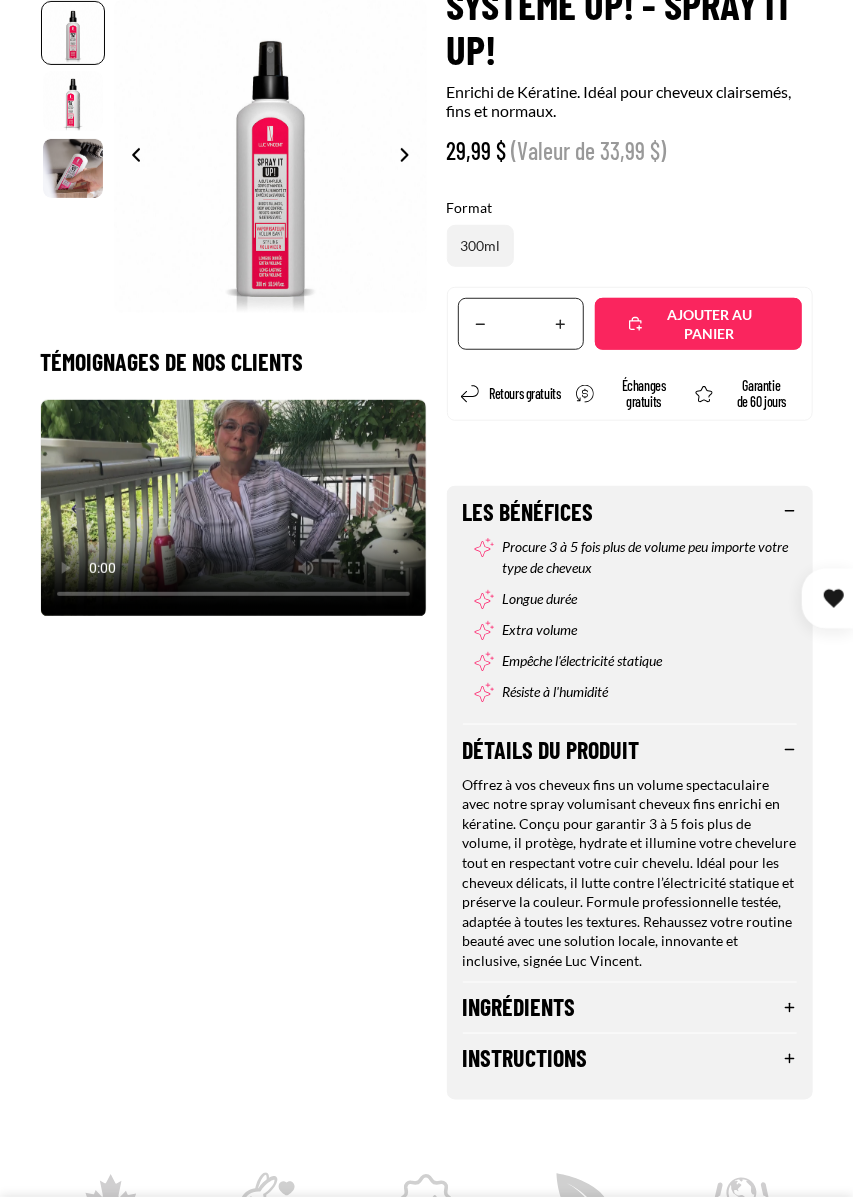 click on "Instructions" at bounding box center (630, 1059) 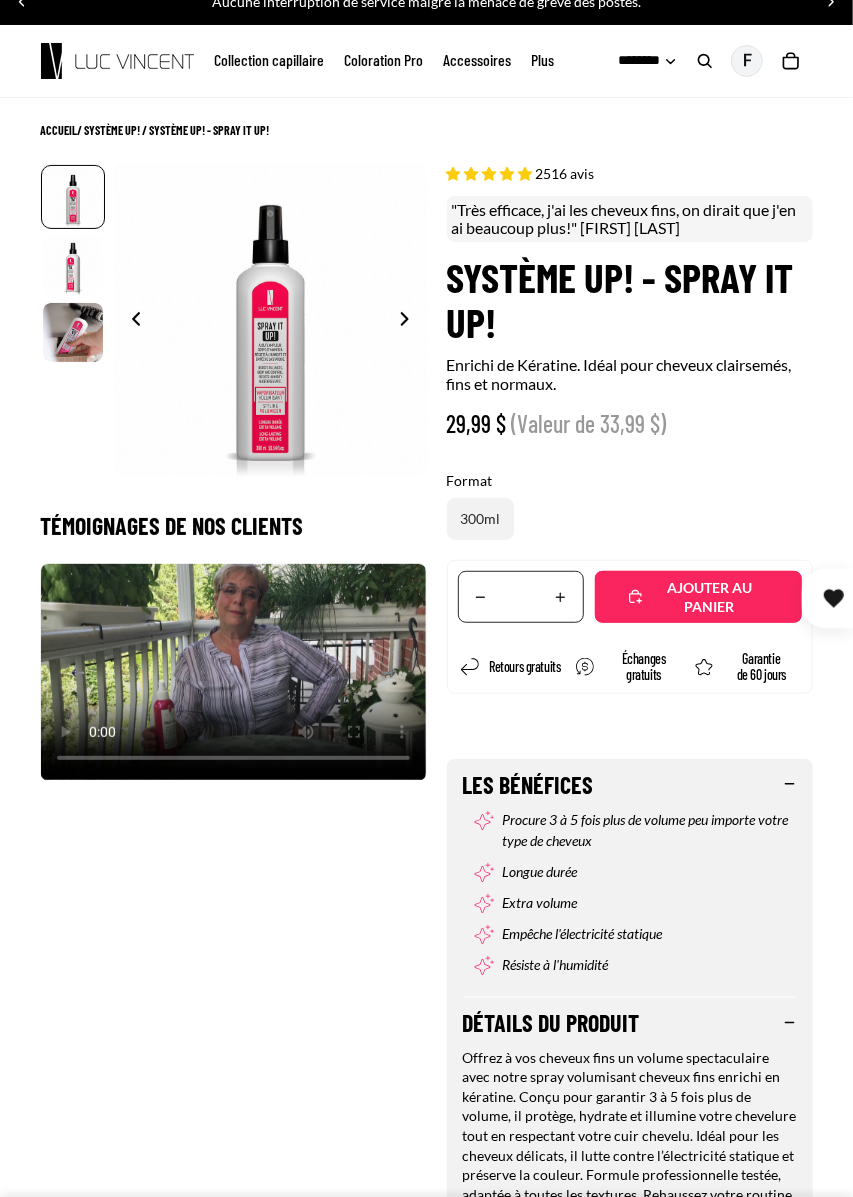 scroll, scrollTop: 0, scrollLeft: 0, axis: both 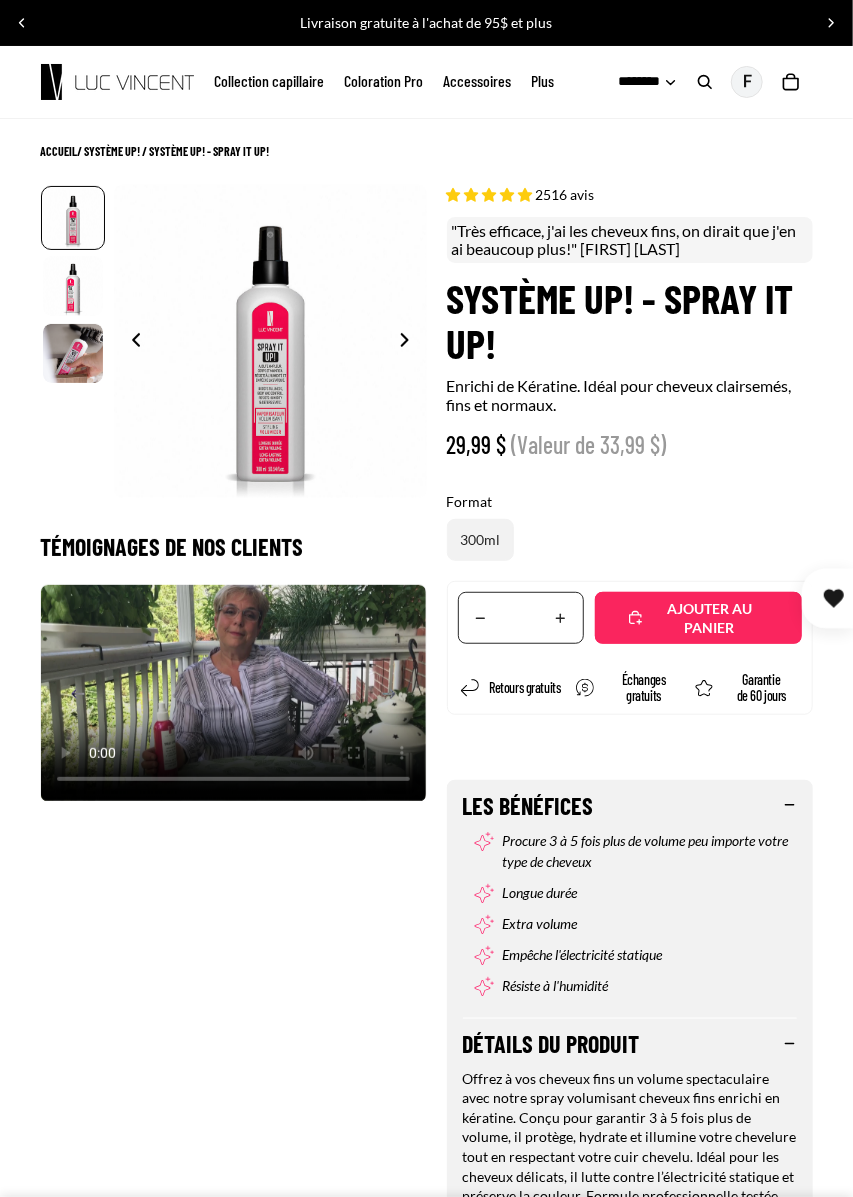 click on "Ajouté" at bounding box center [708, 619] 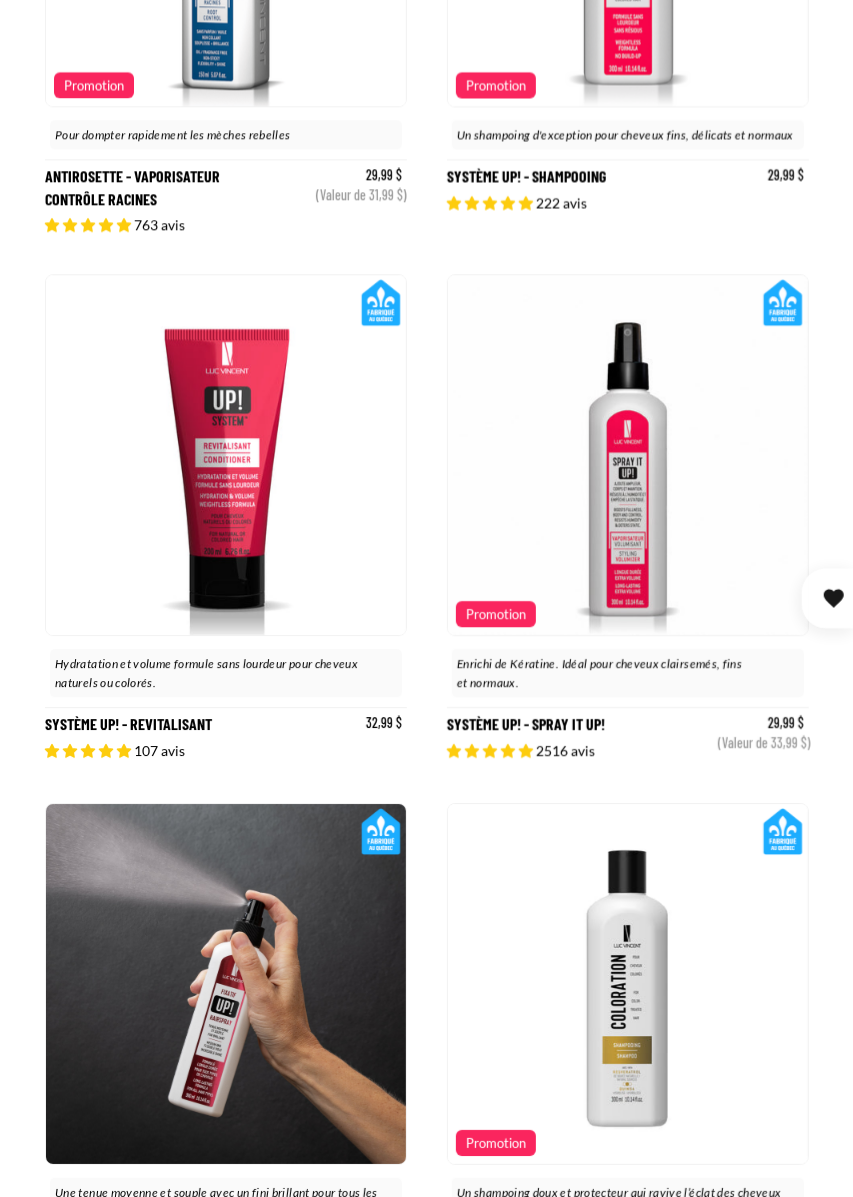 scroll, scrollTop: 1814, scrollLeft: 0, axis: vertical 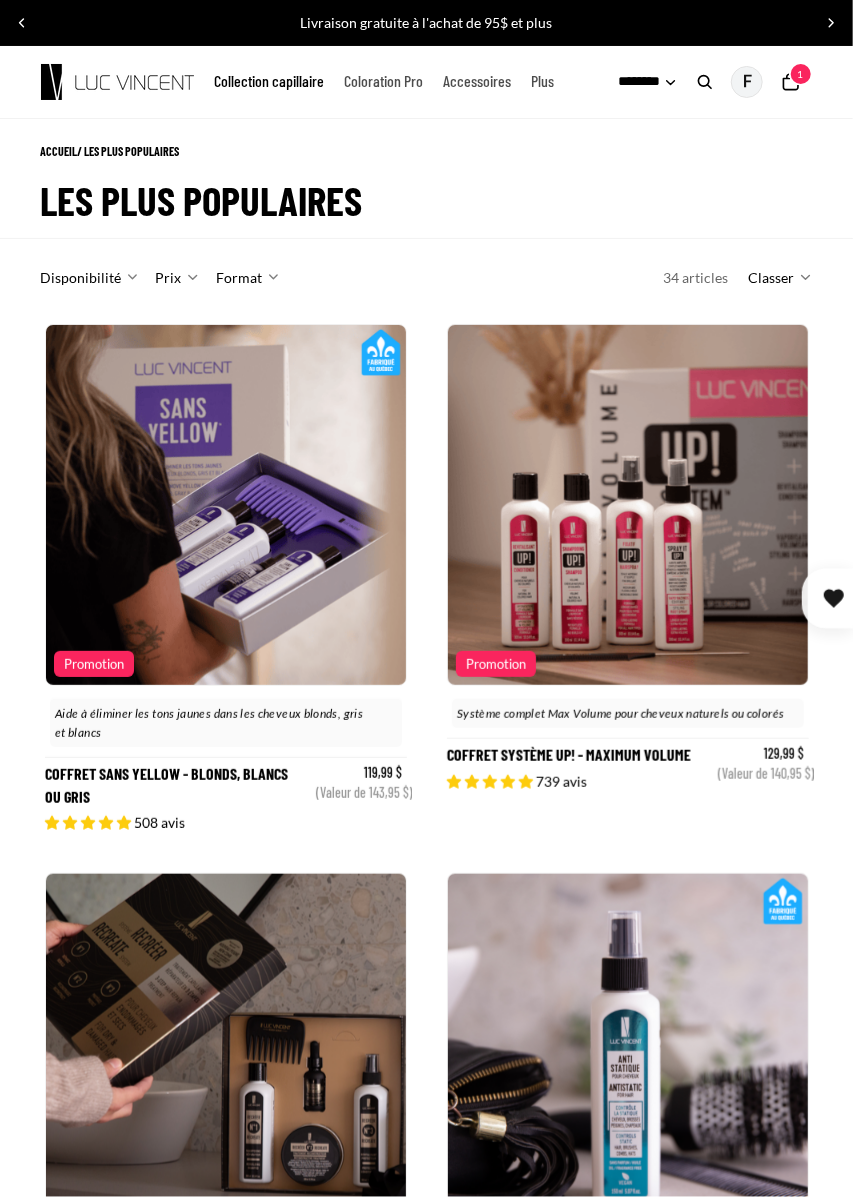 click at bounding box center [705, 82] 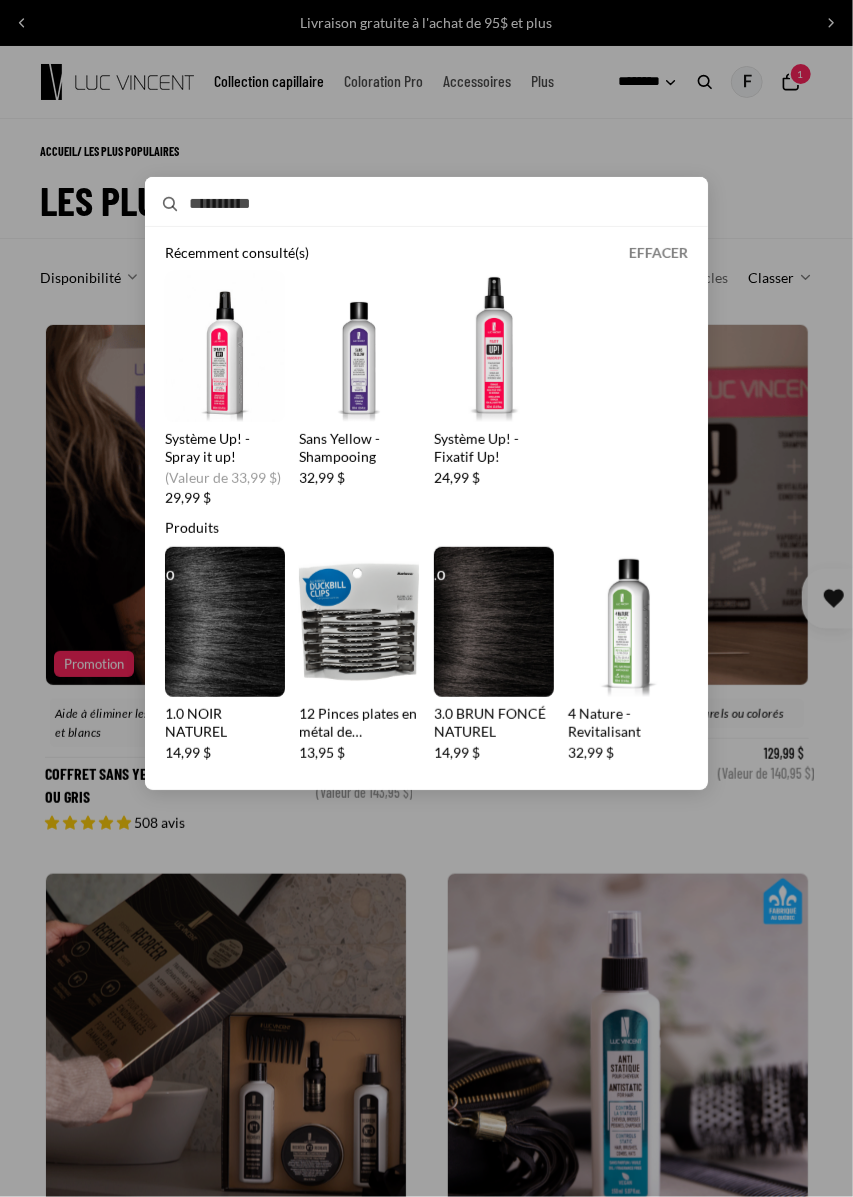 click on "Sans Yellow - Shampooing" at bounding box center [359, 389] 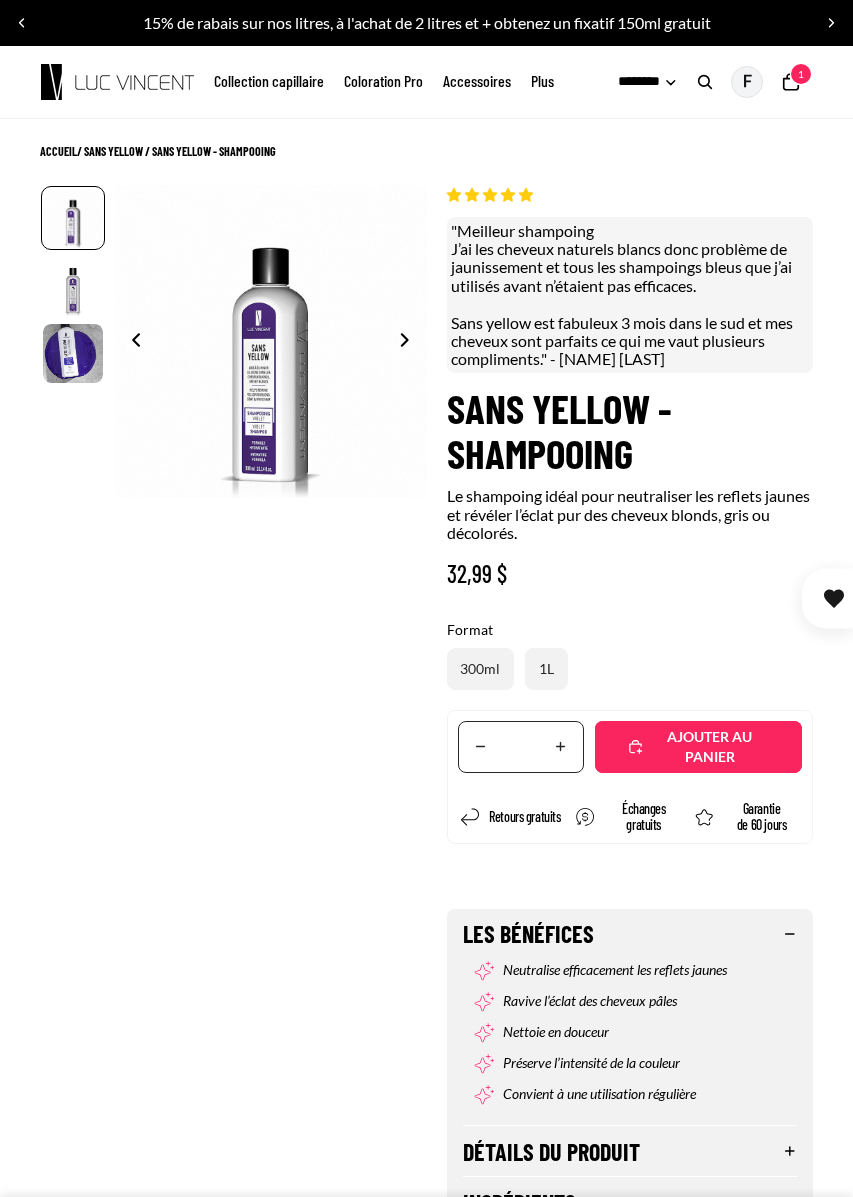 scroll, scrollTop: 0, scrollLeft: 0, axis: both 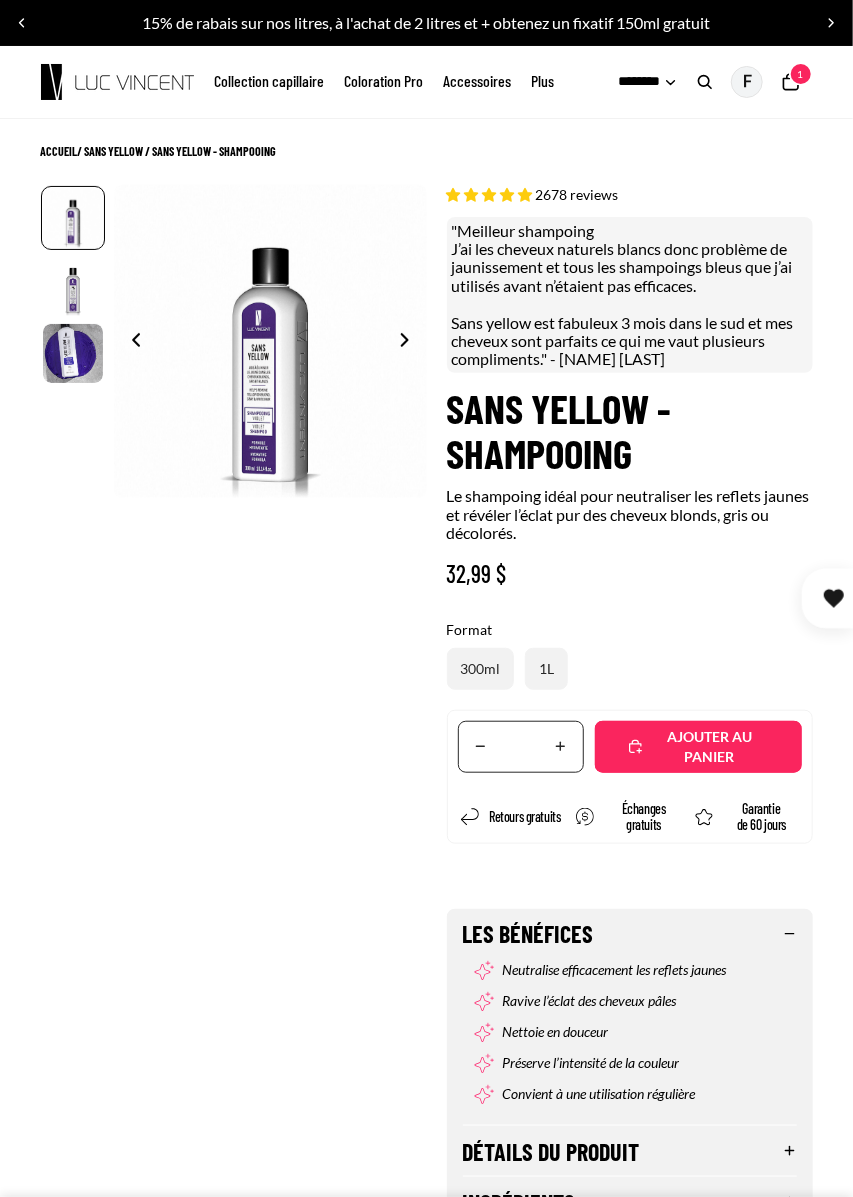 select on "**********" 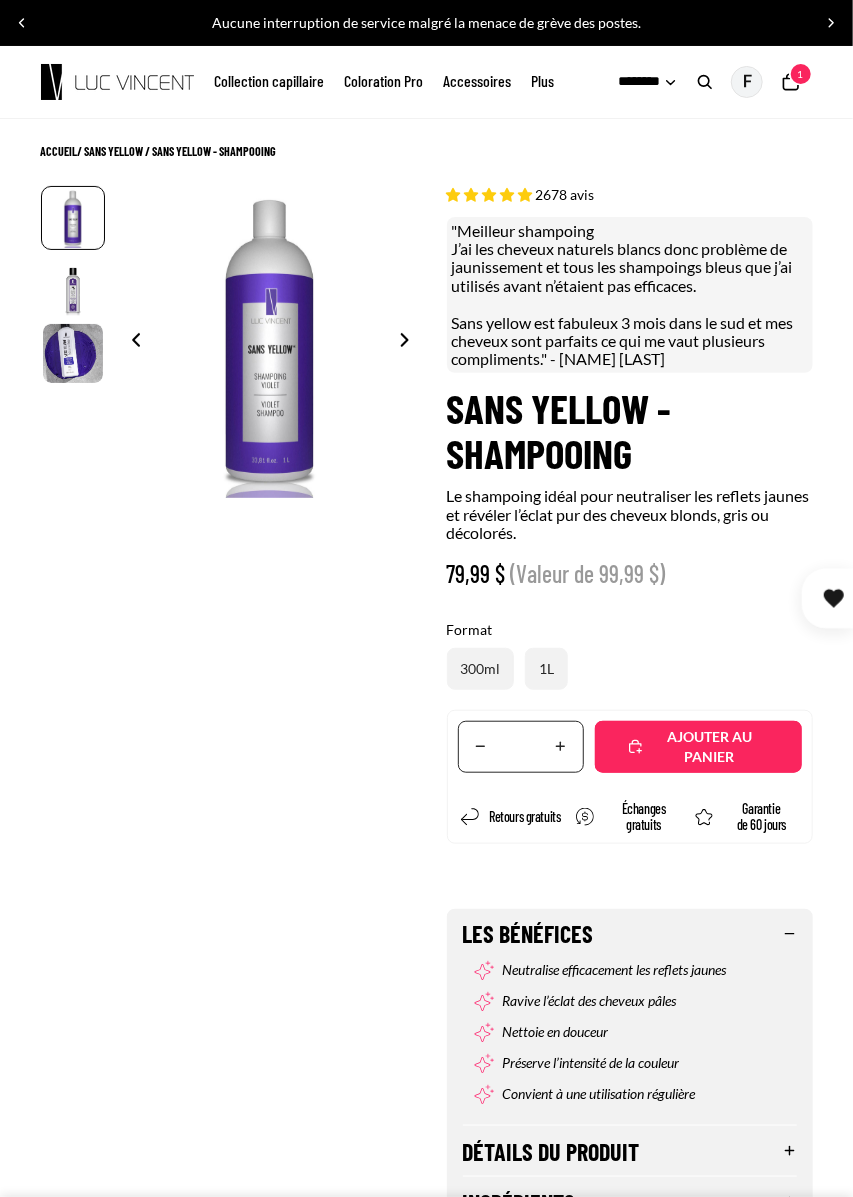 click on "Ajouté" at bounding box center [708, 747] 